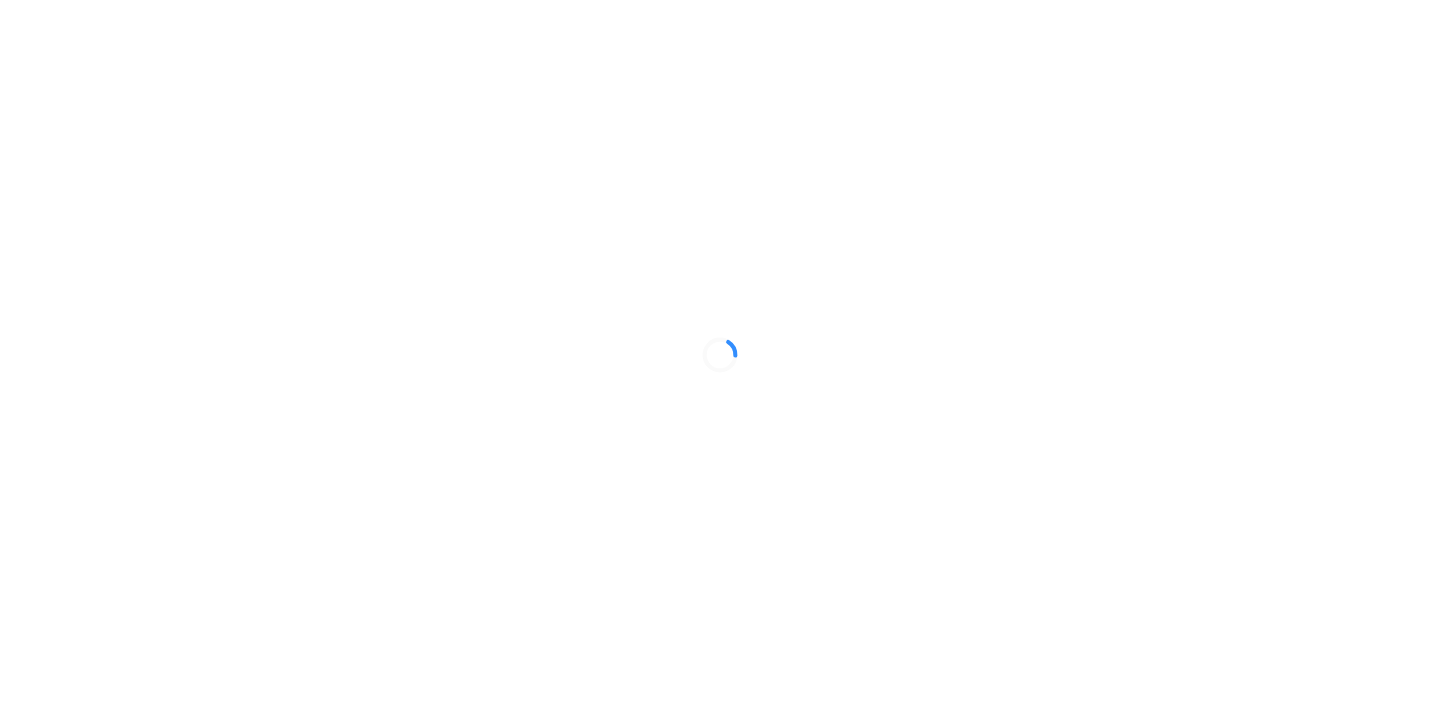 scroll, scrollTop: 0, scrollLeft: 0, axis: both 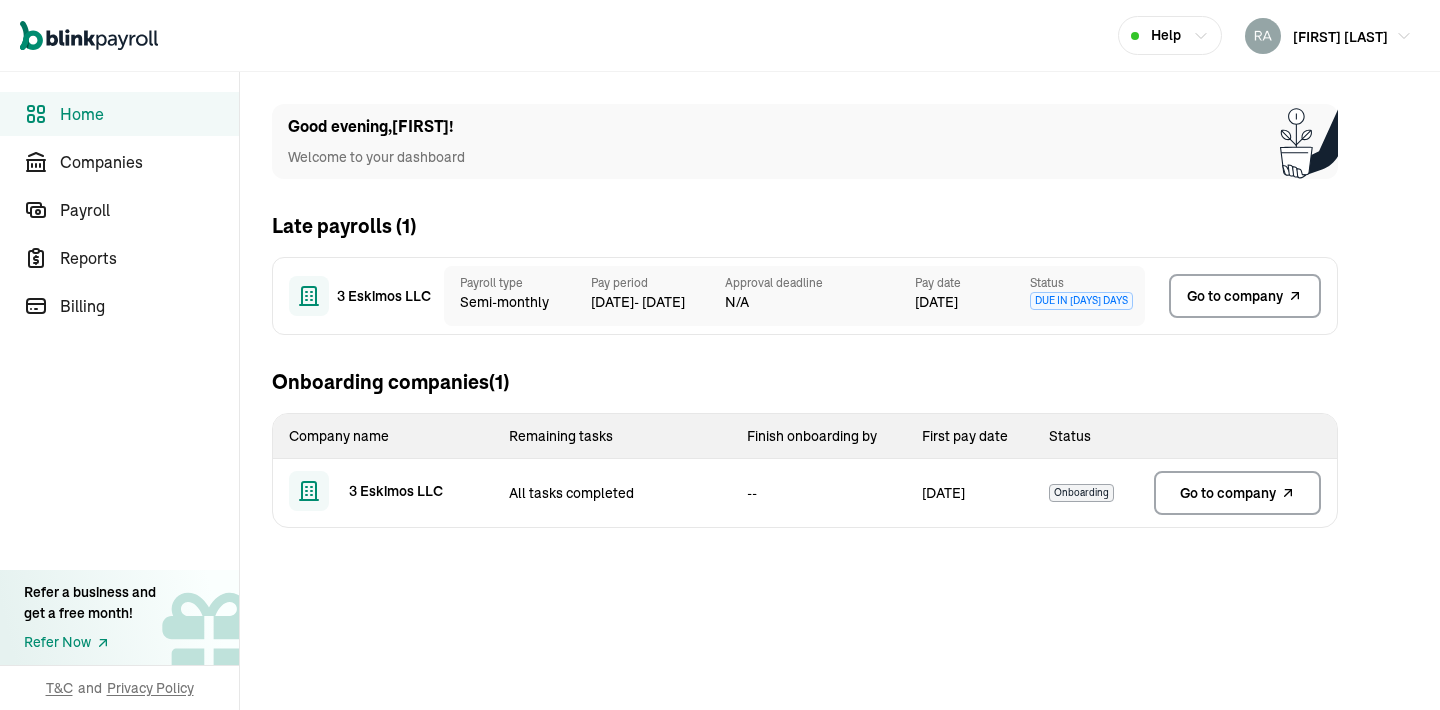 click on "Home" at bounding box center (149, 114) 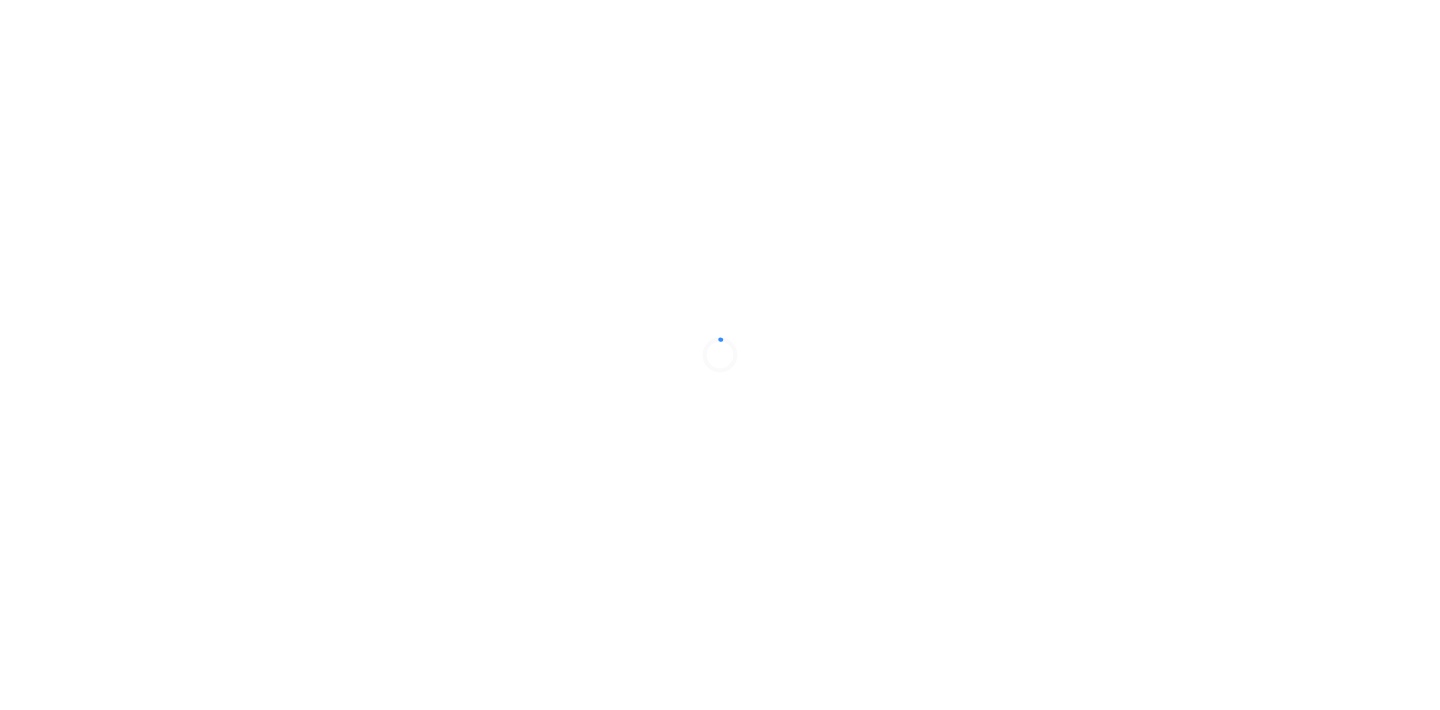 scroll, scrollTop: 0, scrollLeft: 0, axis: both 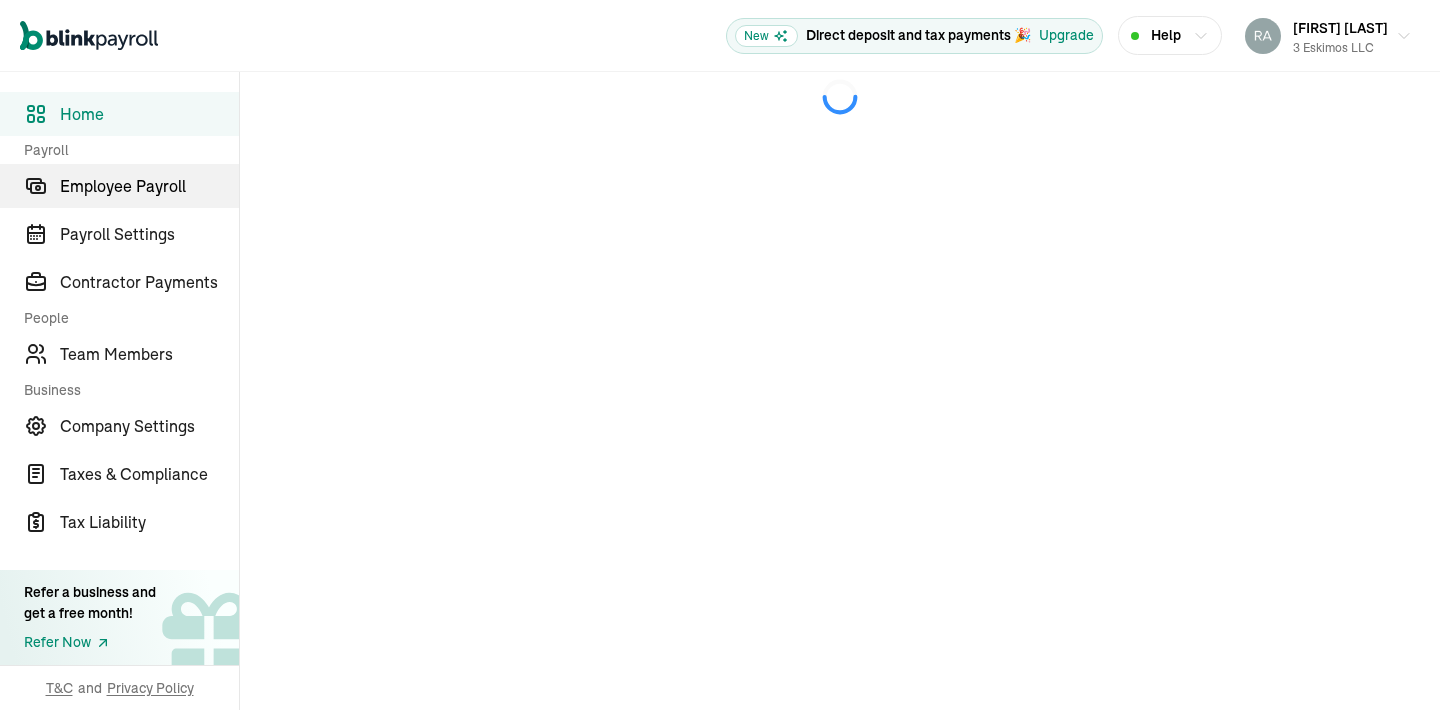 click on "Employee Payroll" at bounding box center [149, 186] 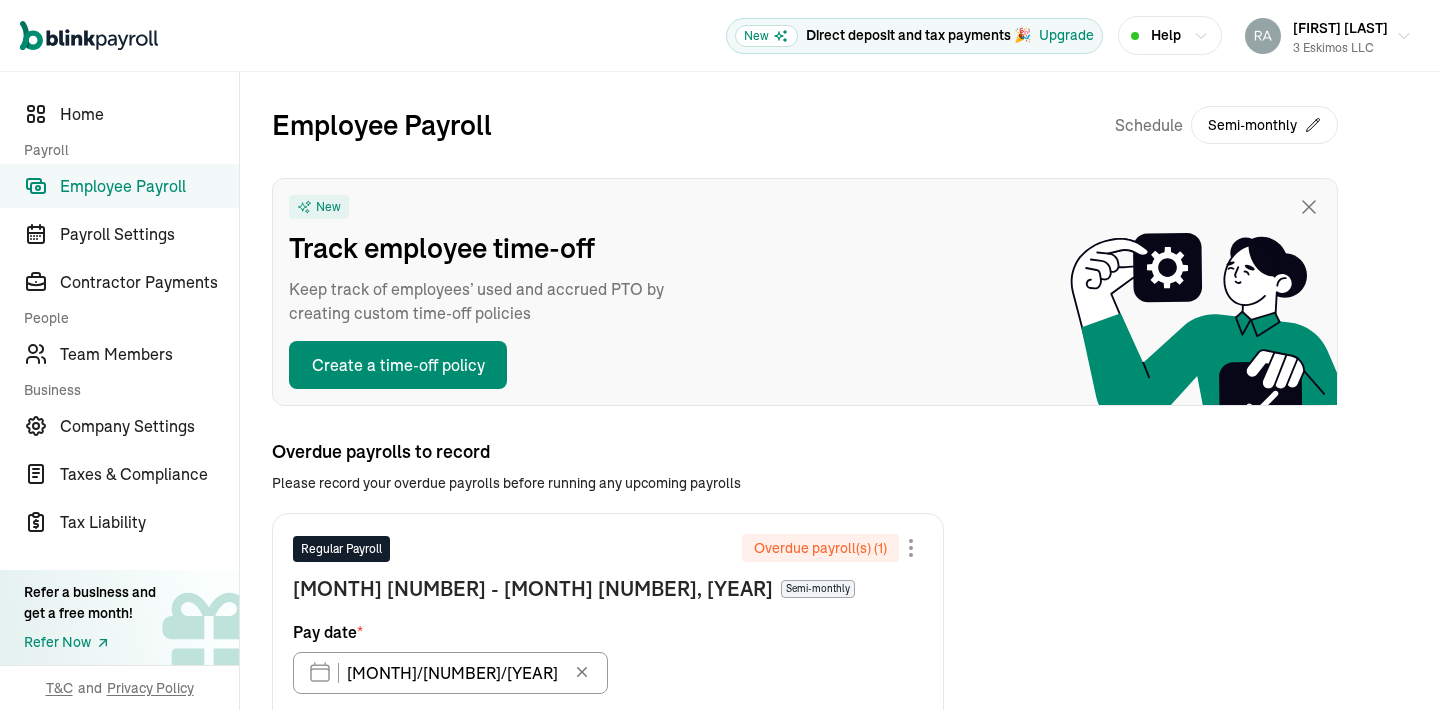 scroll, scrollTop: 174, scrollLeft: 0, axis: vertical 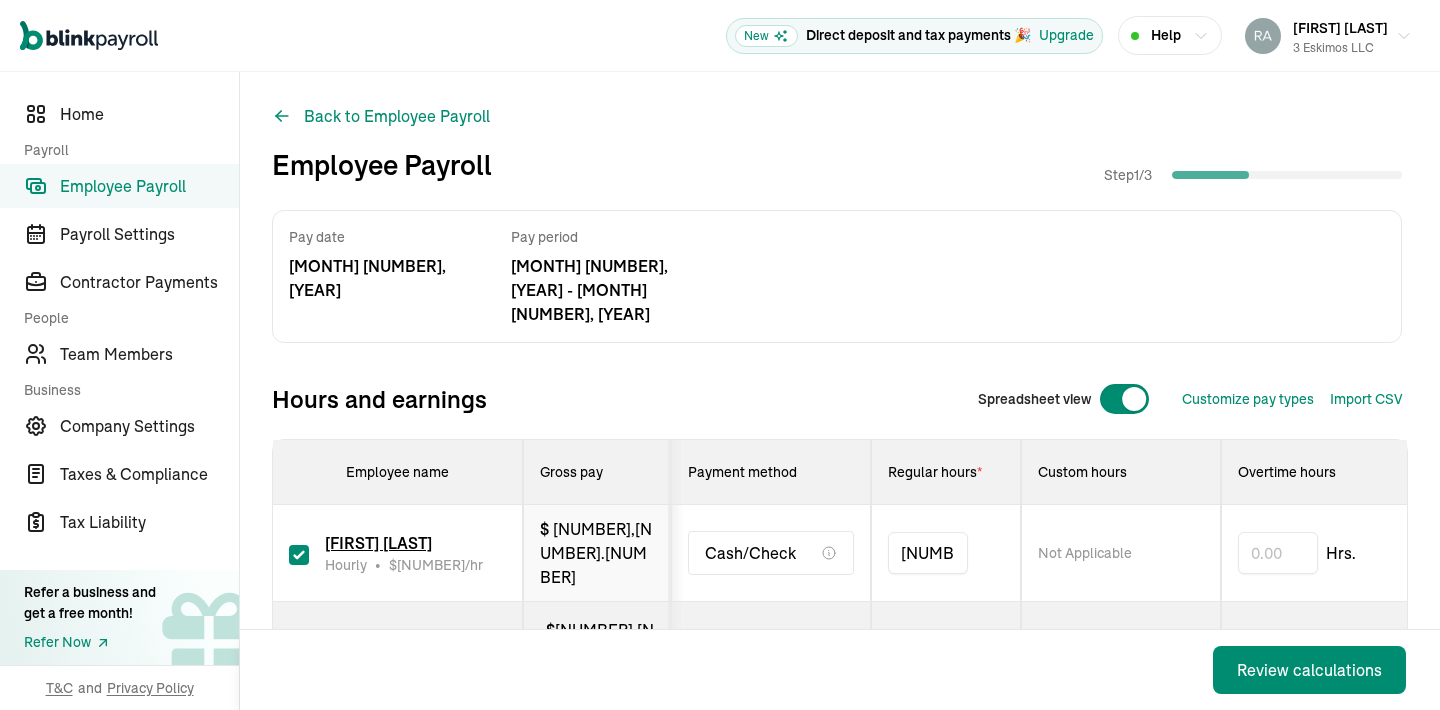 type on "8" 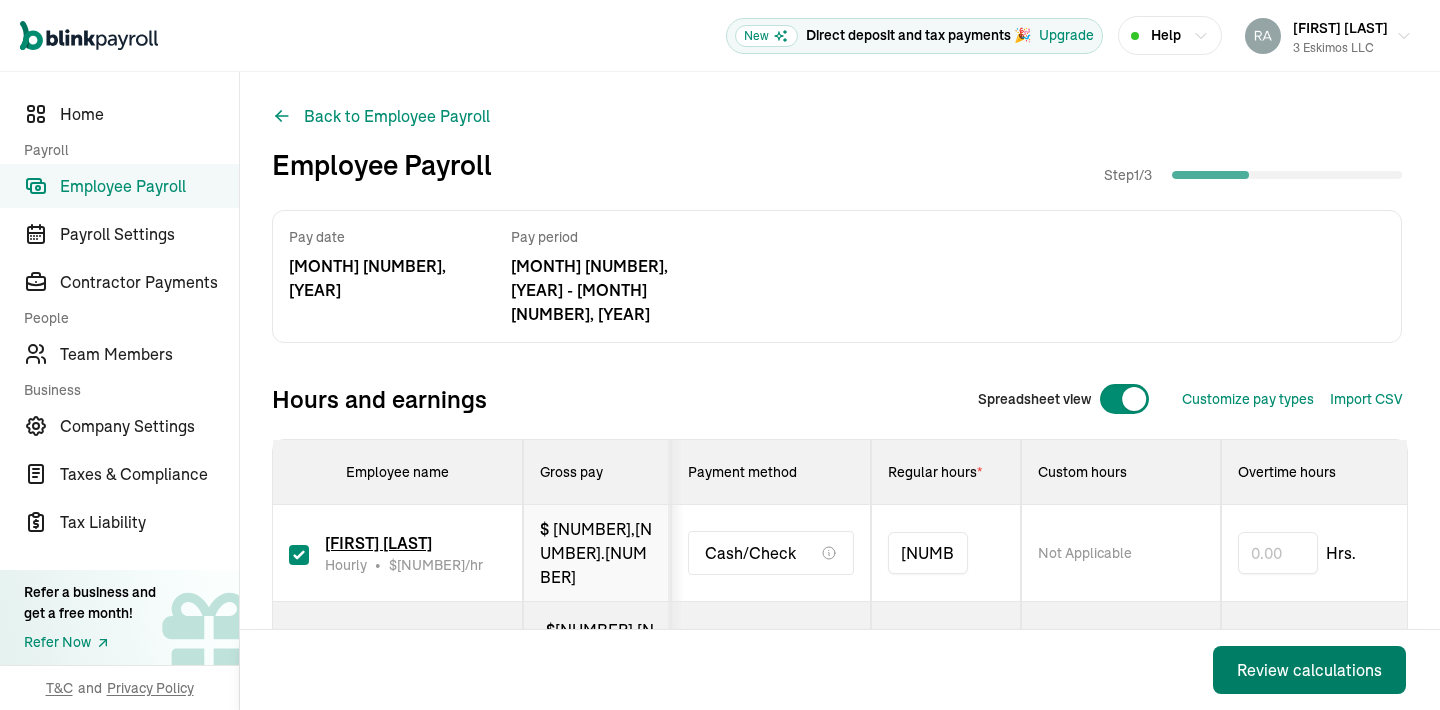 click on "Review calculations" at bounding box center (1309, 670) 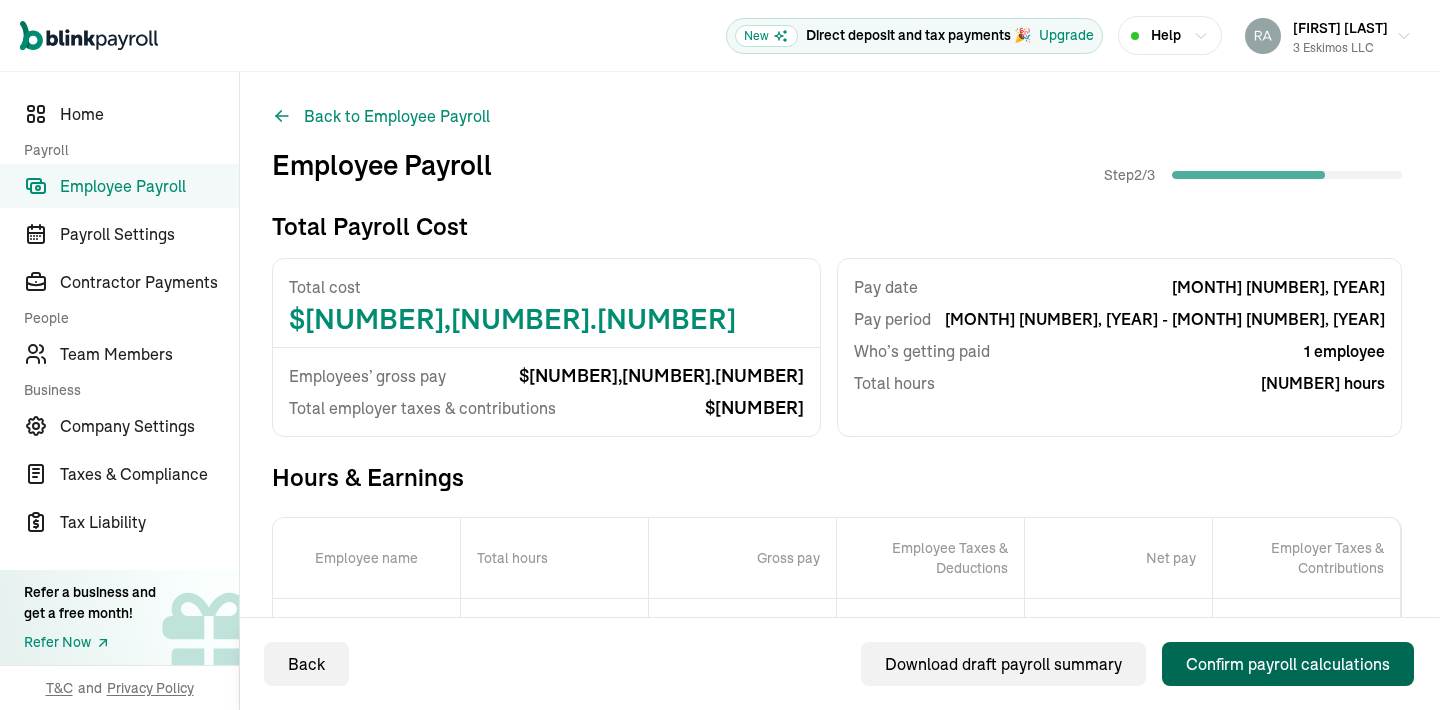 click on "Confirm payroll calculations" at bounding box center (1288, 664) 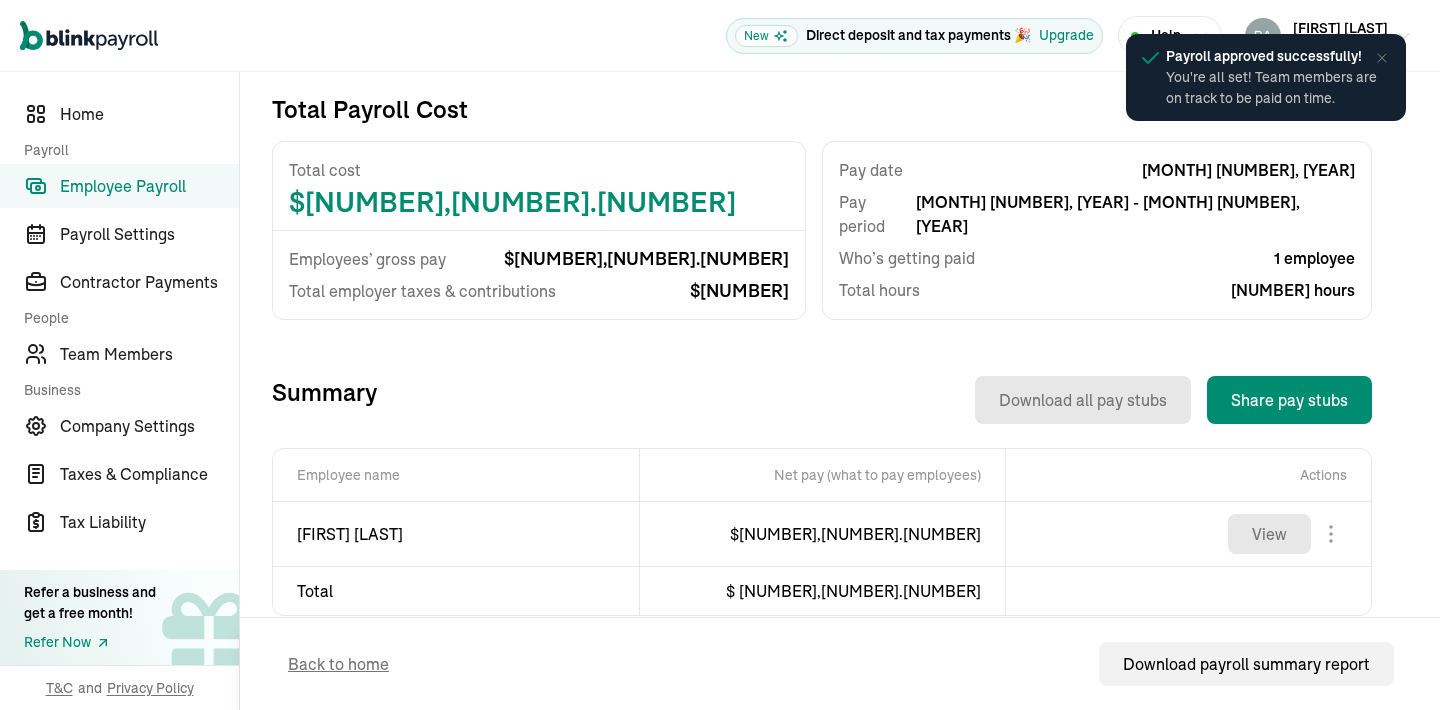 scroll, scrollTop: 437, scrollLeft: 0, axis: vertical 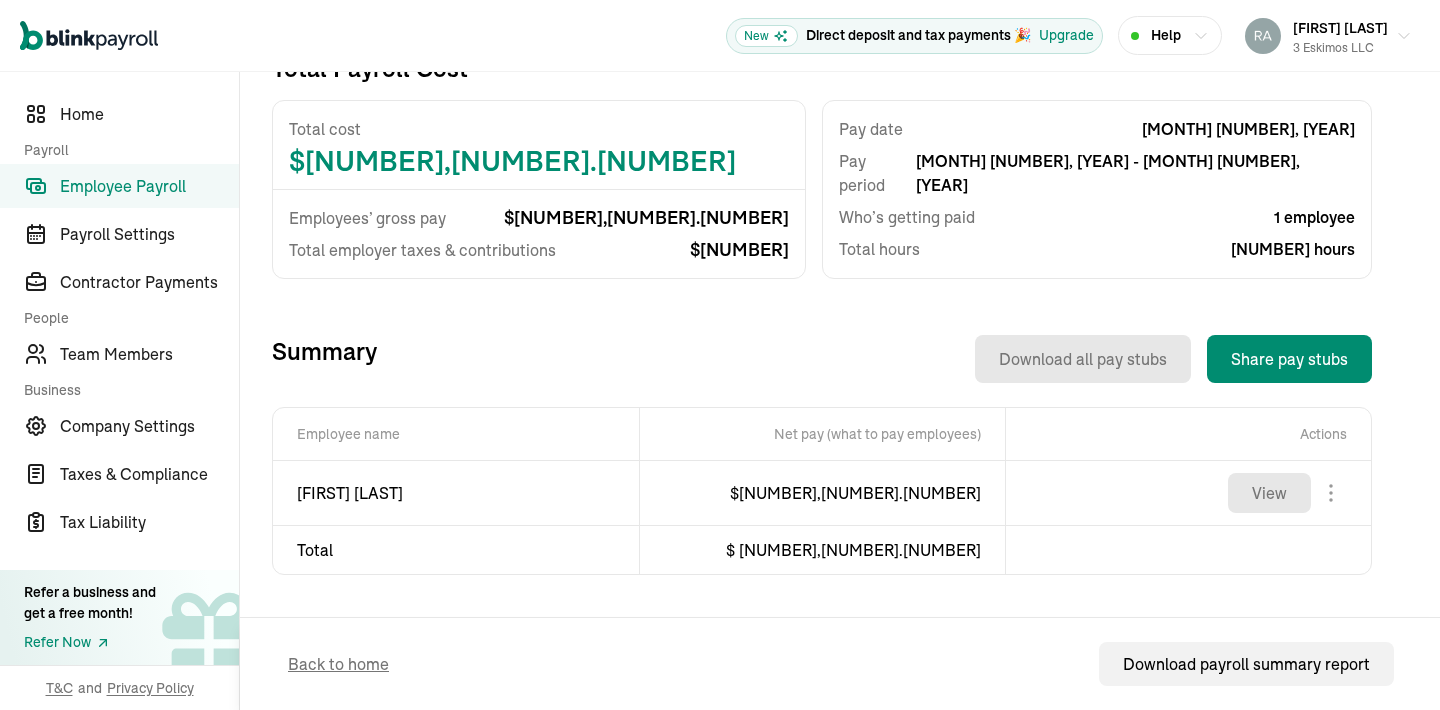 click on "Employee Payroll" at bounding box center [149, 186] 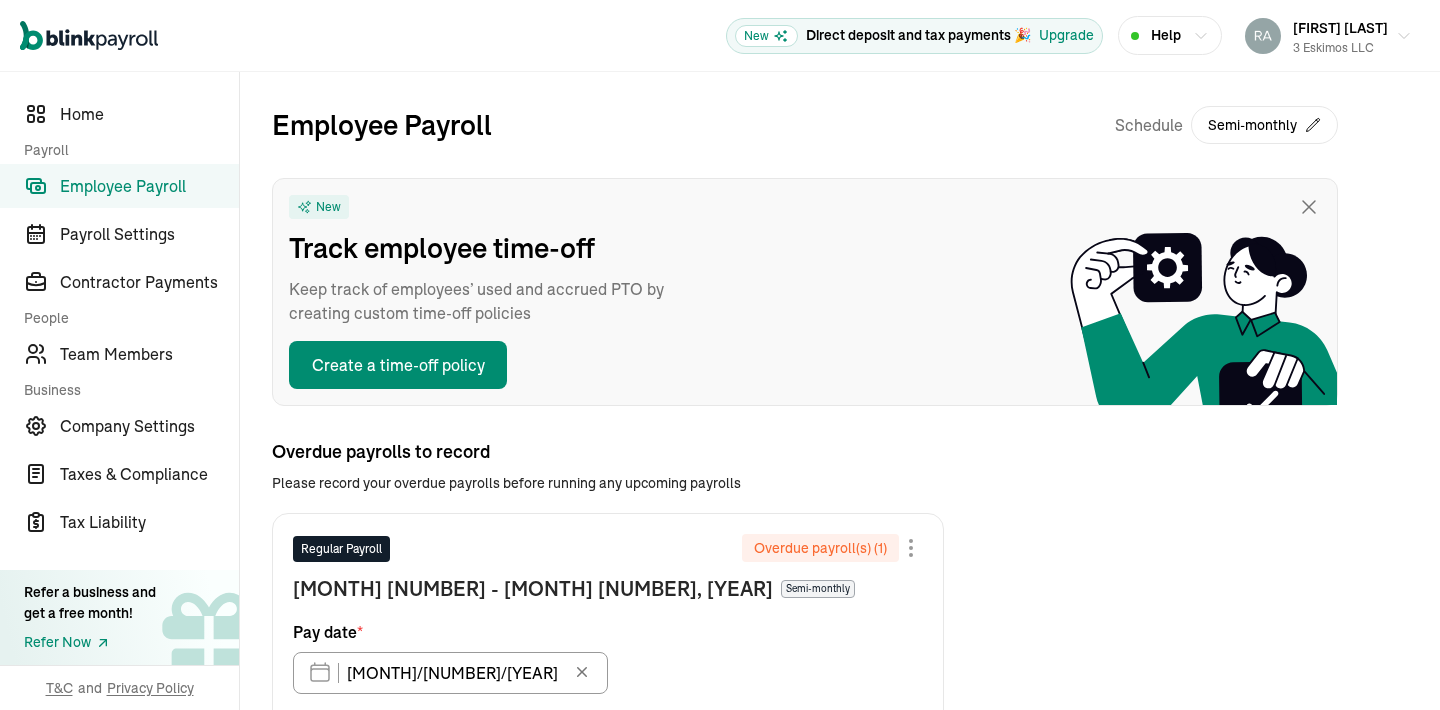 scroll, scrollTop: 1, scrollLeft: 0, axis: vertical 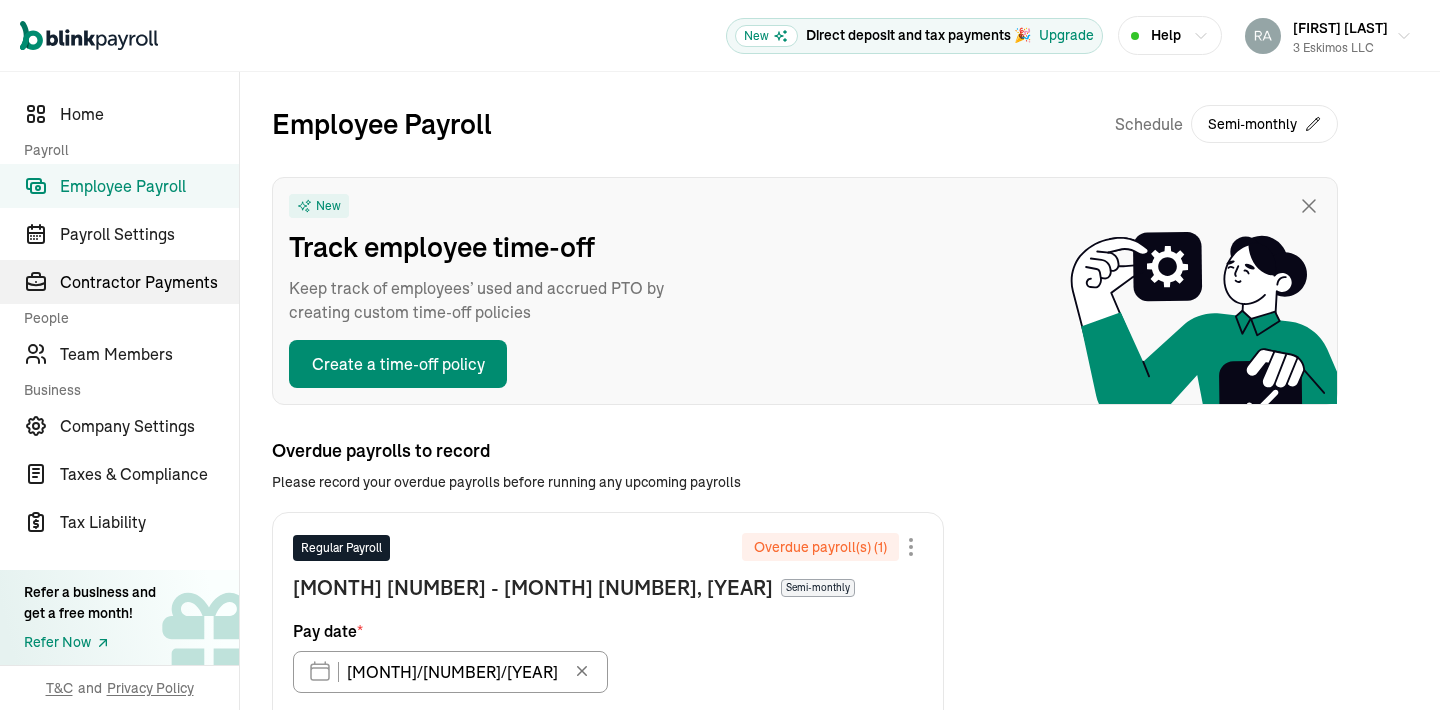 click on "Contractor Payments" at bounding box center [149, 282] 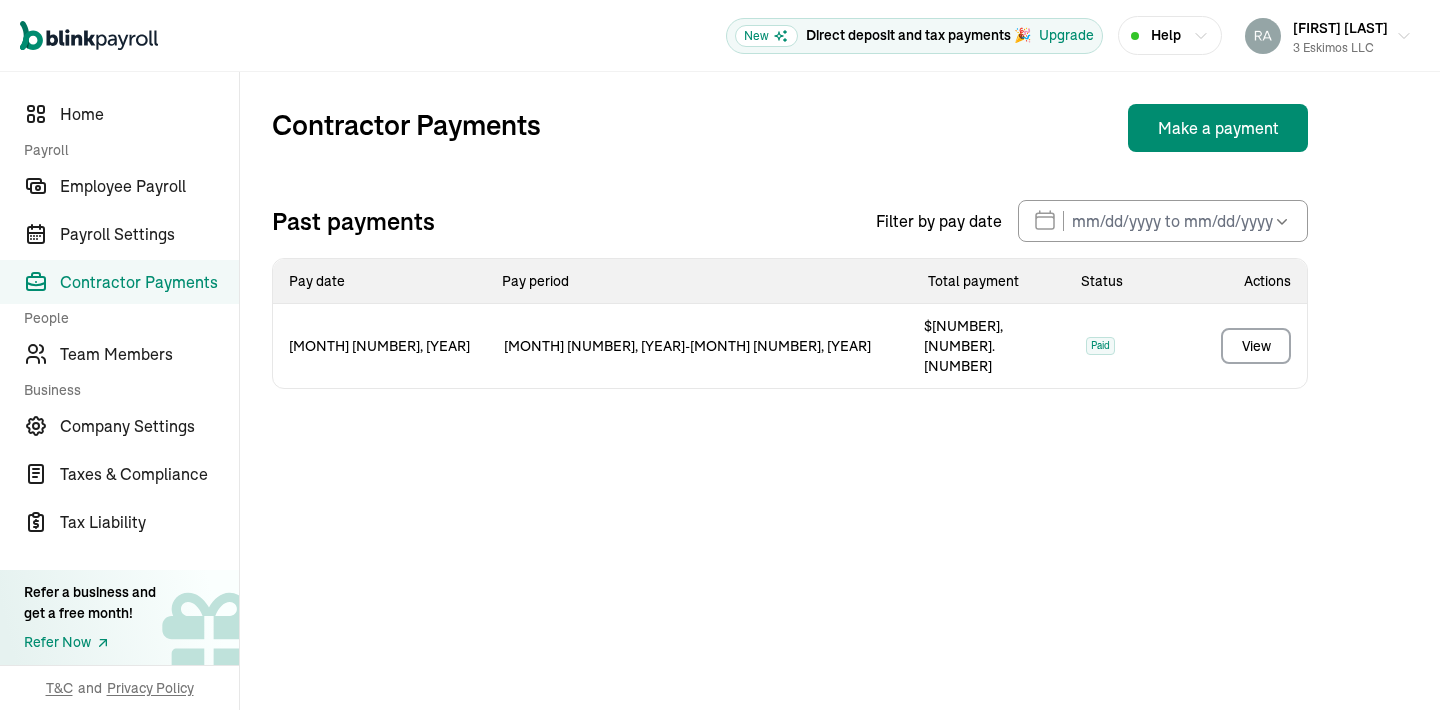 scroll, scrollTop: 0, scrollLeft: 0, axis: both 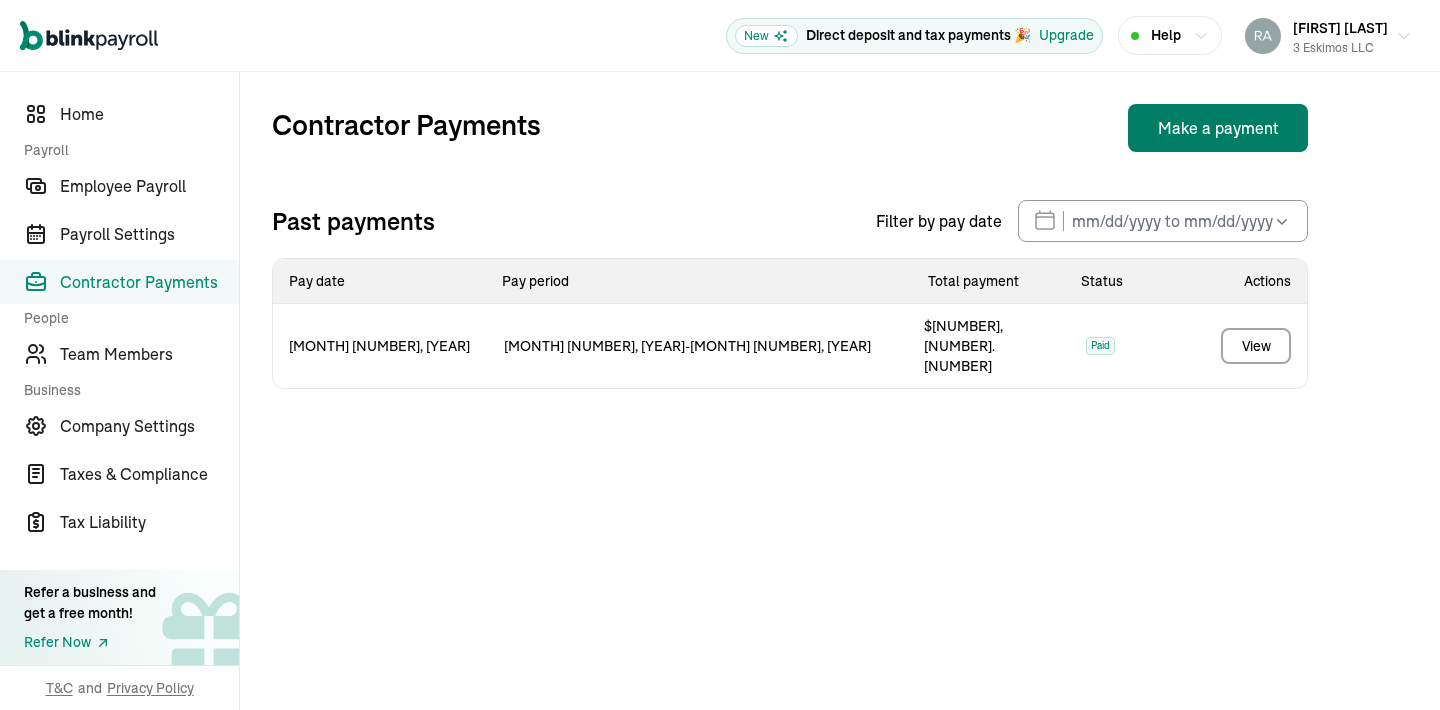 click on "Make a payment" at bounding box center (1218, 128) 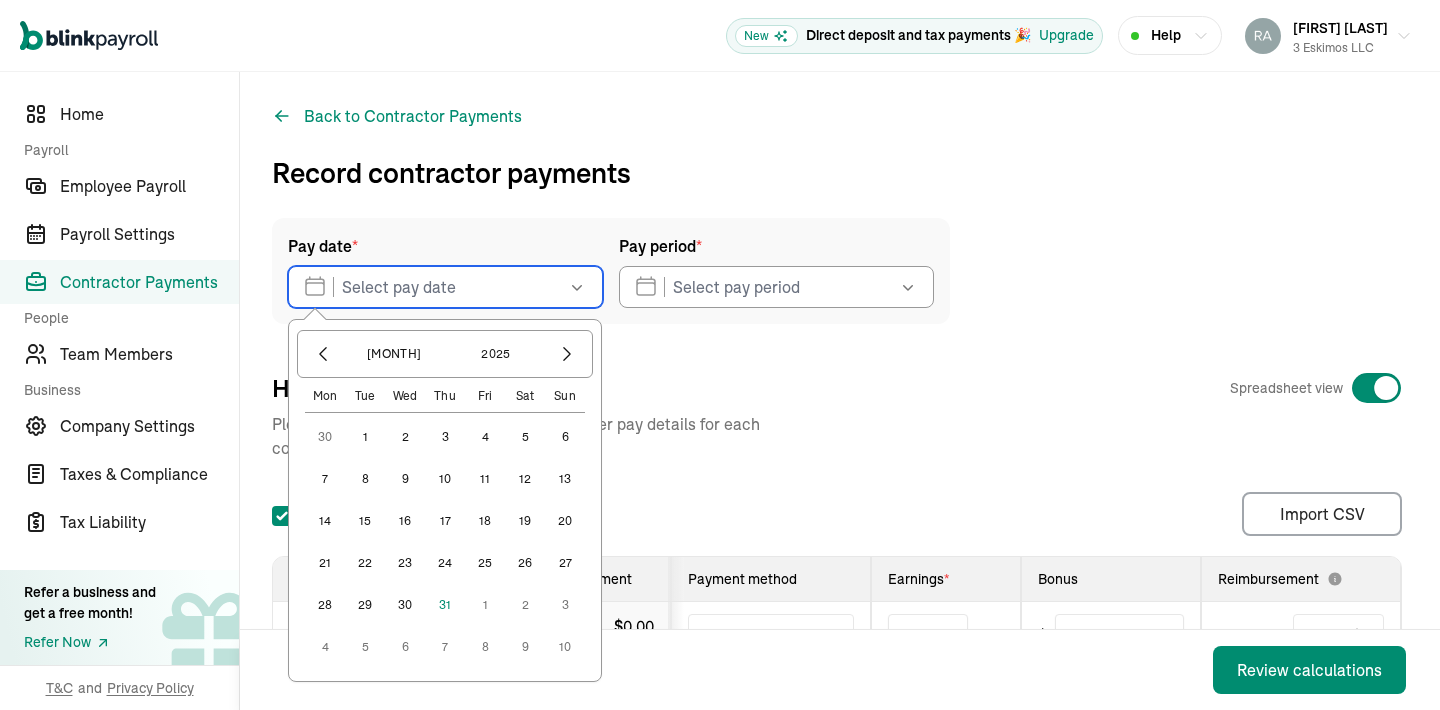 click at bounding box center [445, 287] 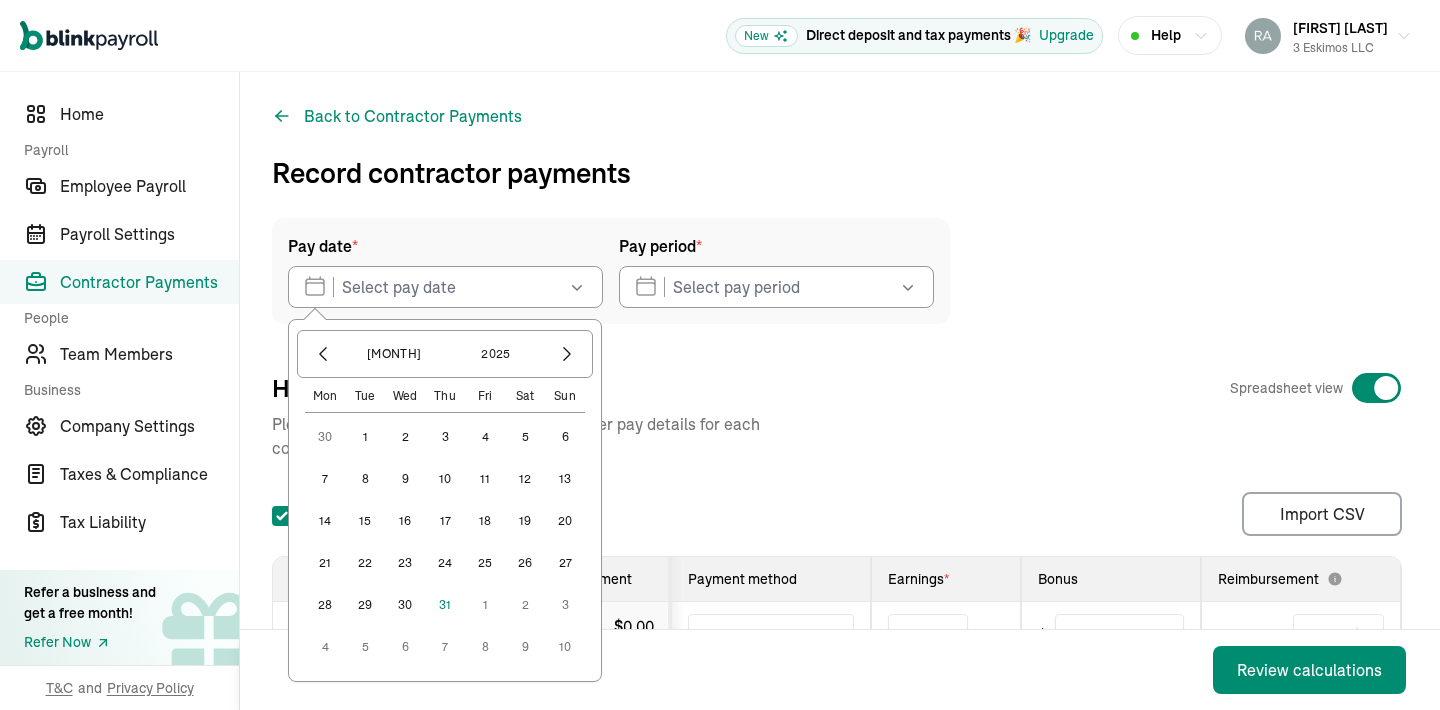 click on "1" at bounding box center [485, 605] 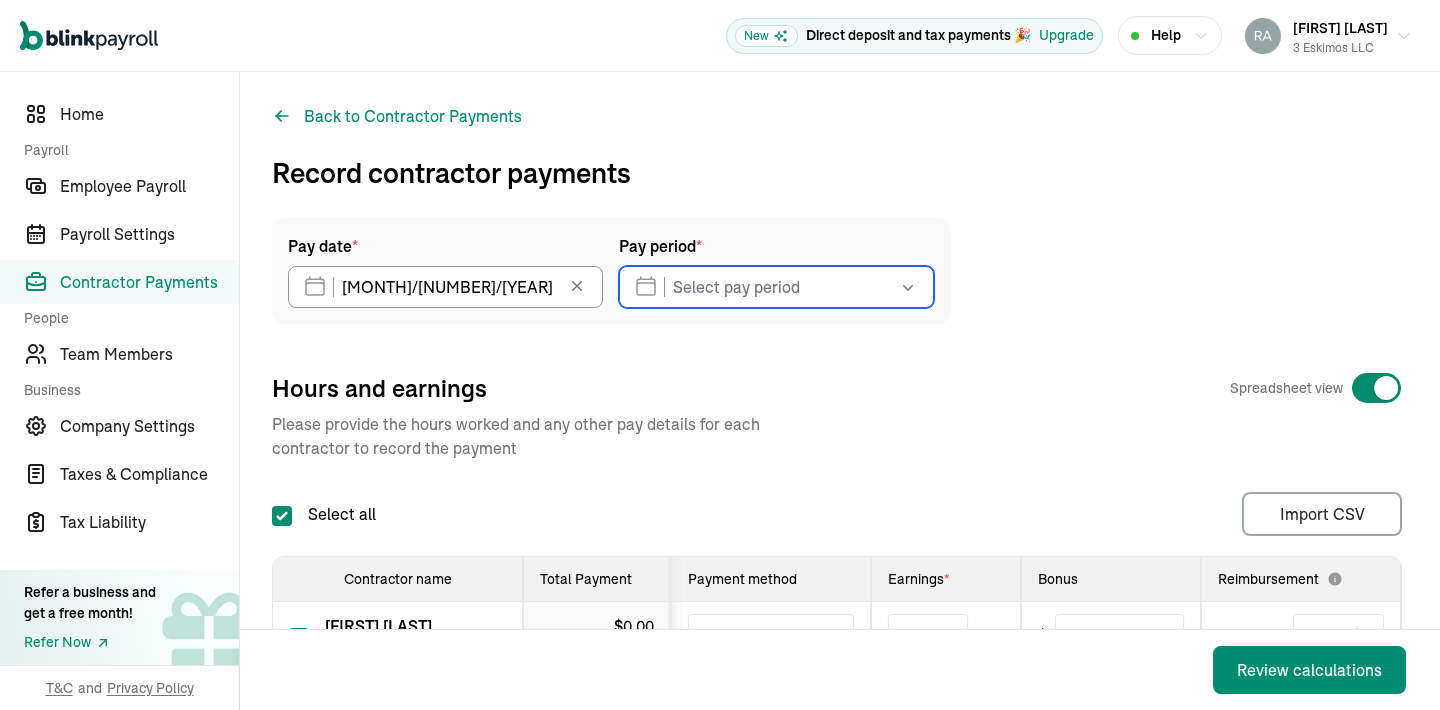 click at bounding box center (776, 287) 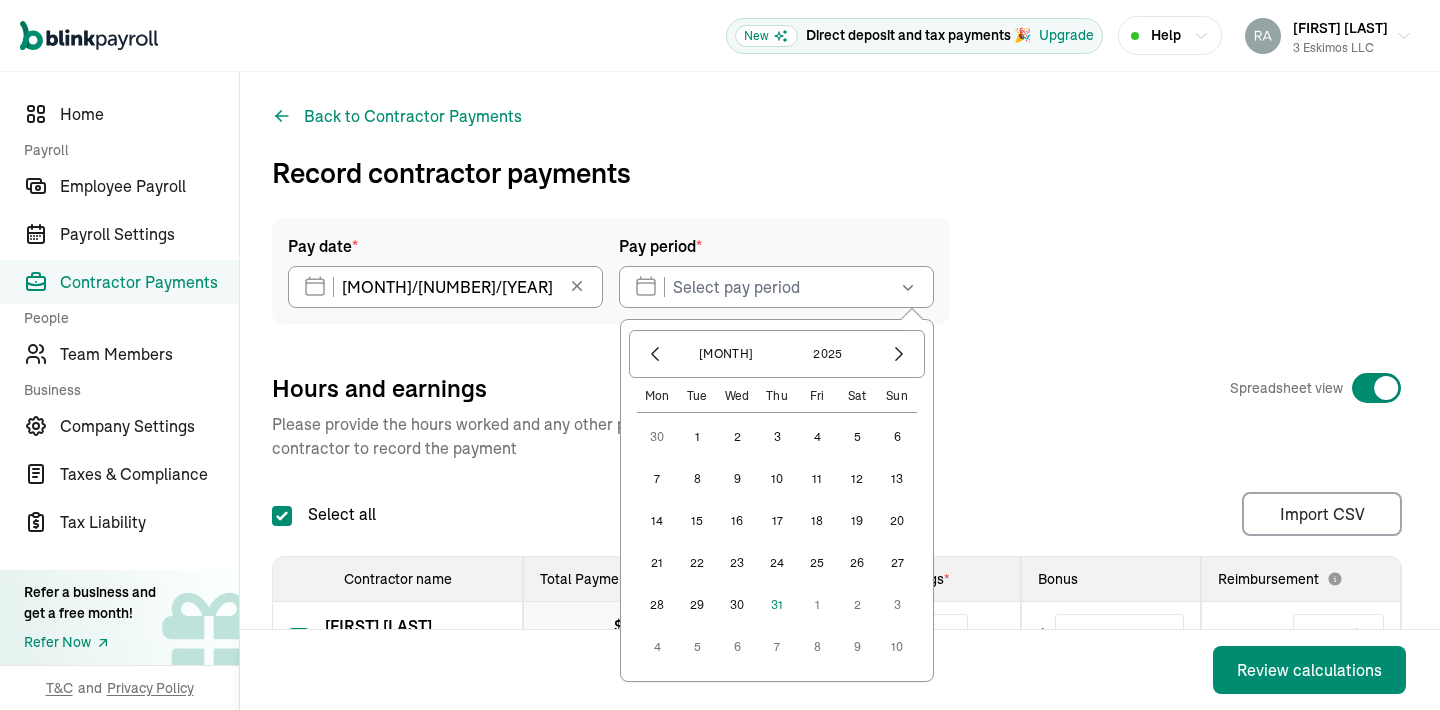 click on "16" at bounding box center [737, 521] 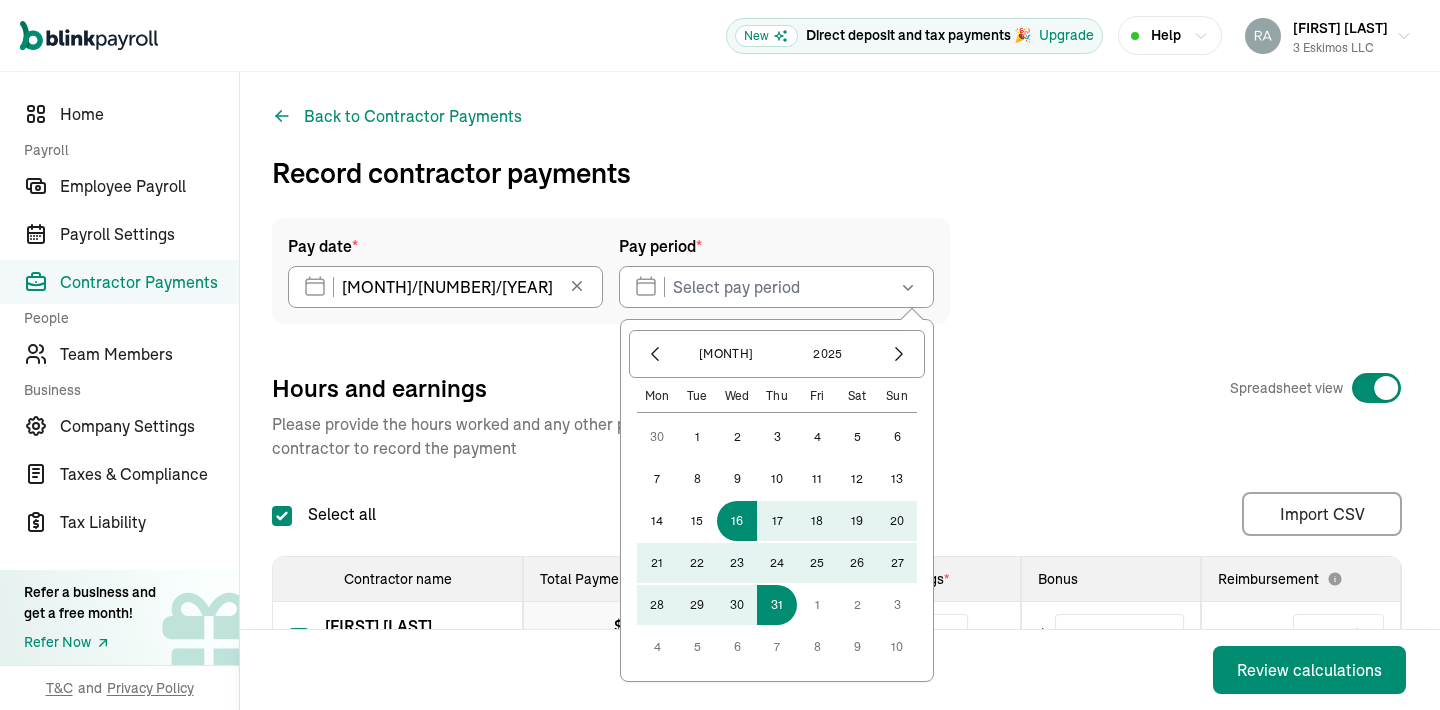 click on "31" at bounding box center (777, 605) 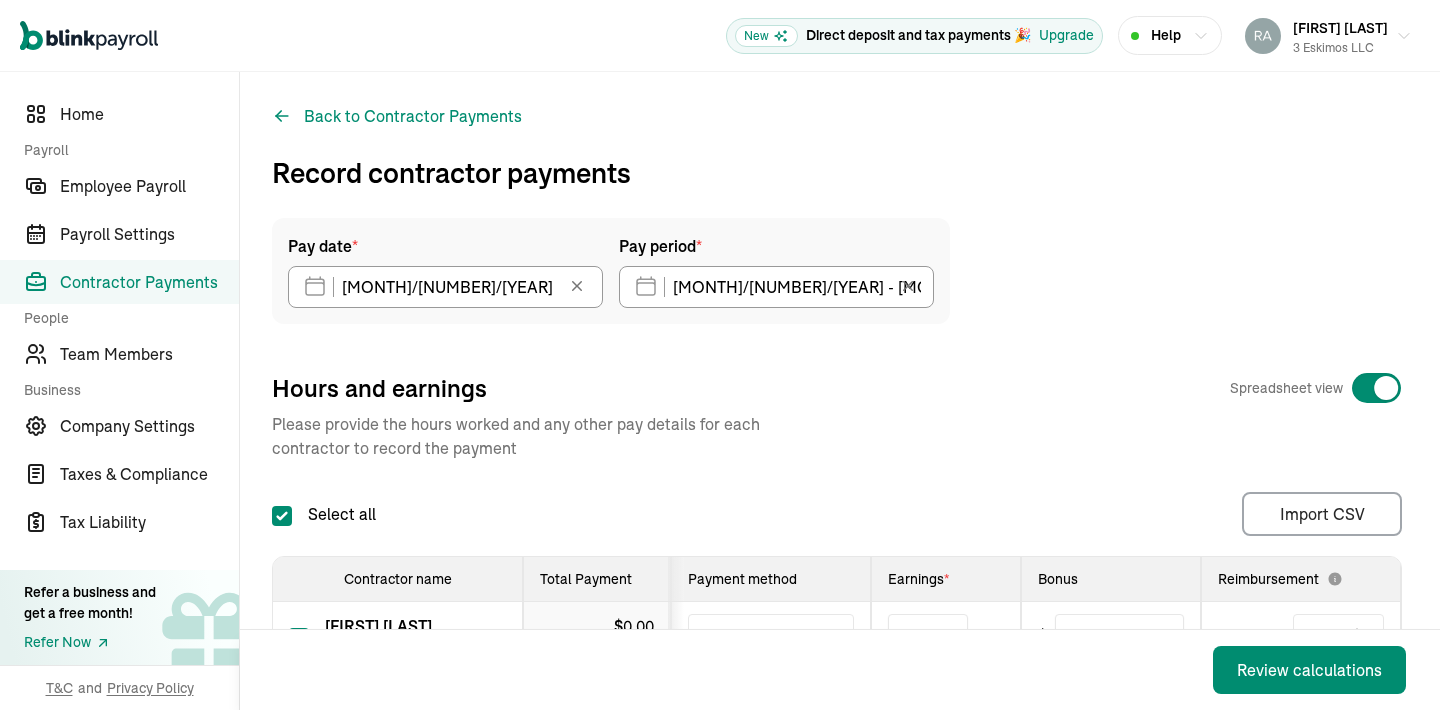 type on "[MONTH] [DAY], [YEAR] - [MONTH] [DAY], [YEAR]" 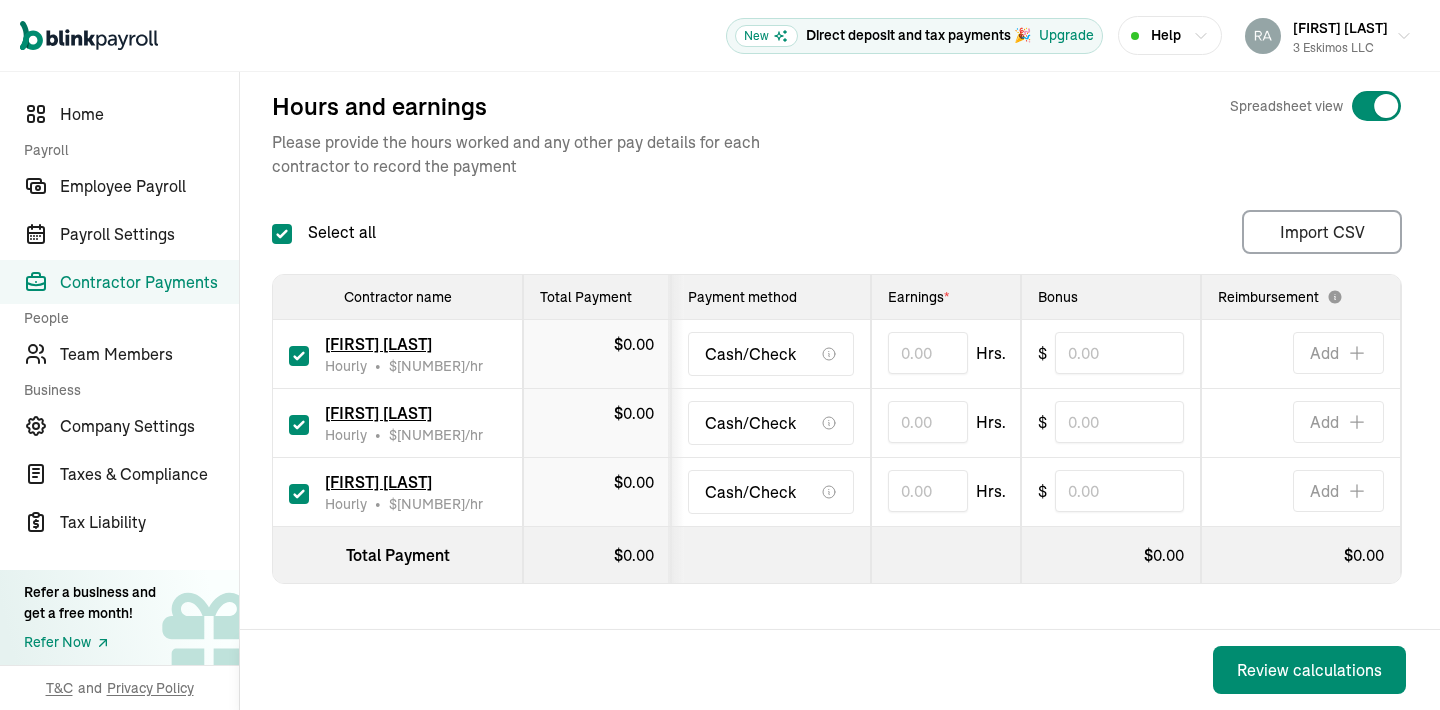 scroll, scrollTop: 283, scrollLeft: 0, axis: vertical 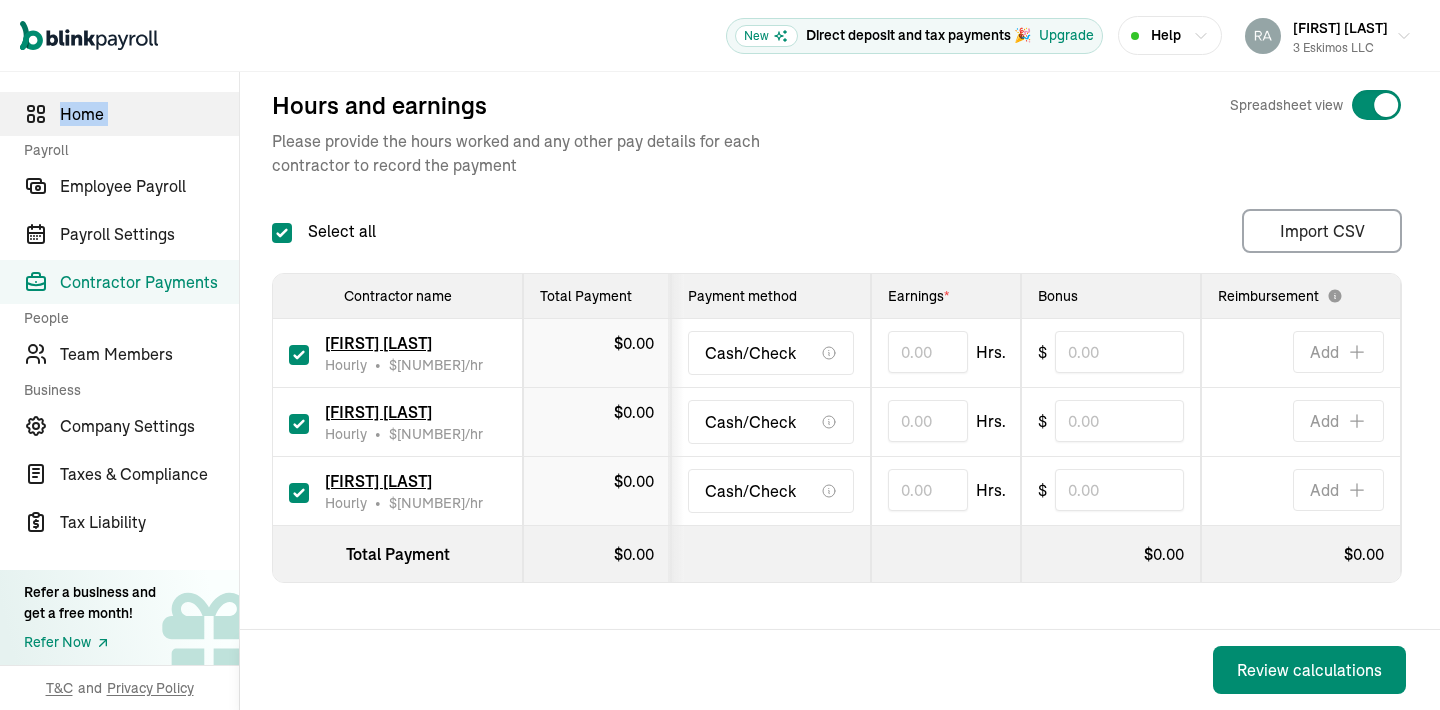 click on "Home" at bounding box center [149, 114] 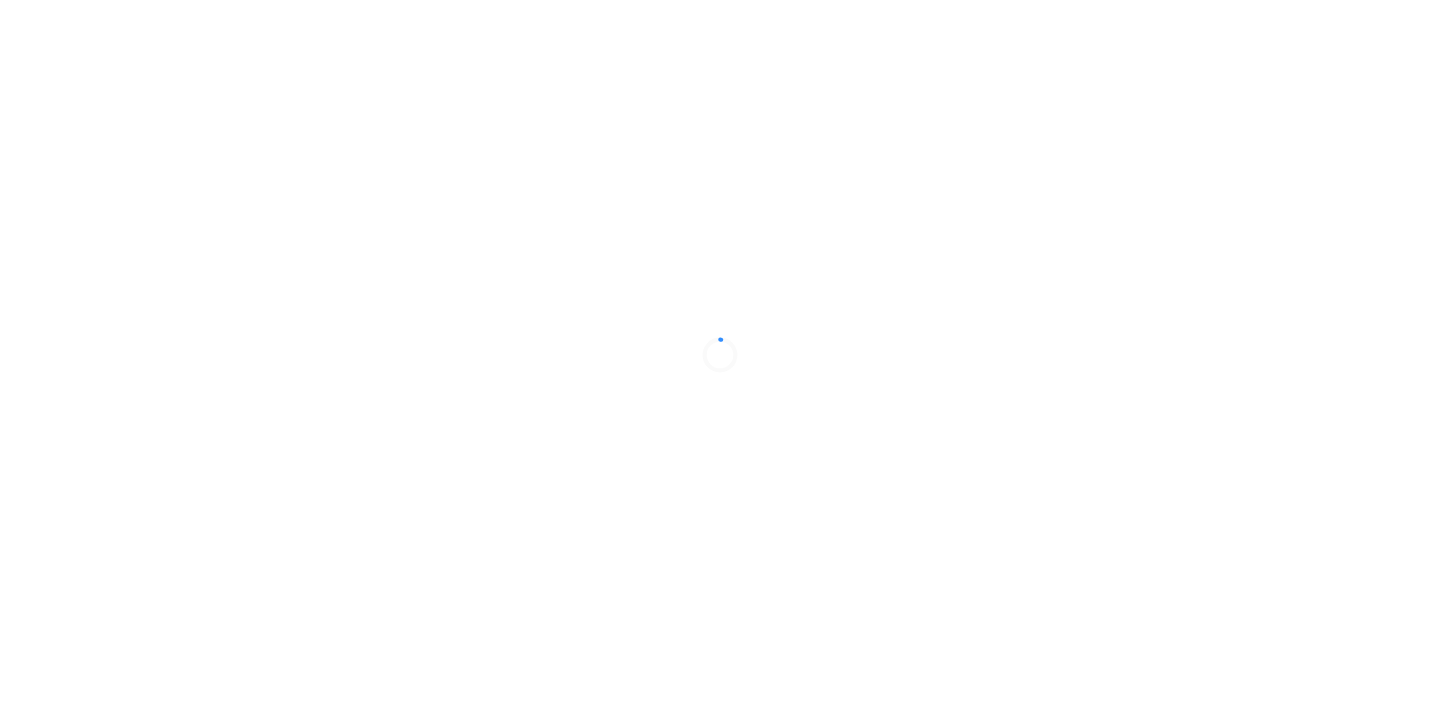 scroll, scrollTop: 0, scrollLeft: 0, axis: both 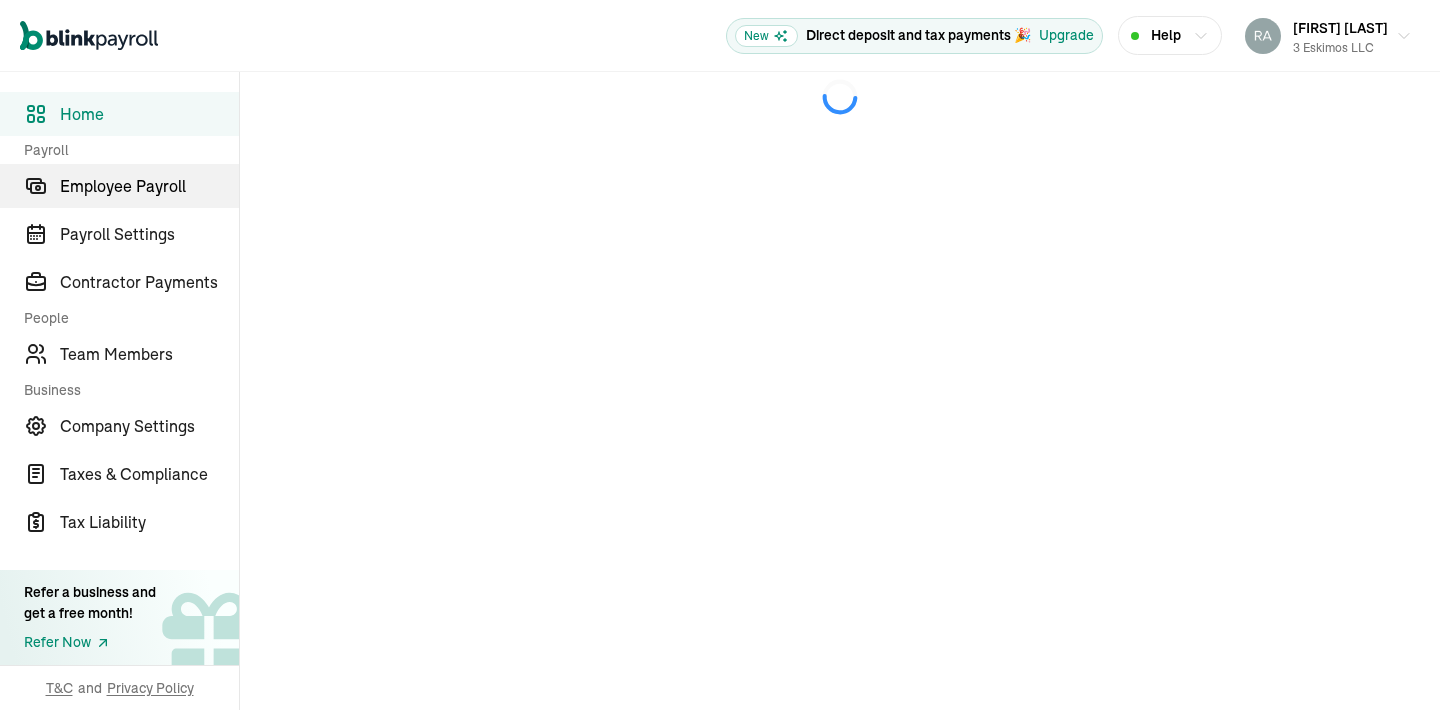 click on "Employee Payroll" at bounding box center (149, 186) 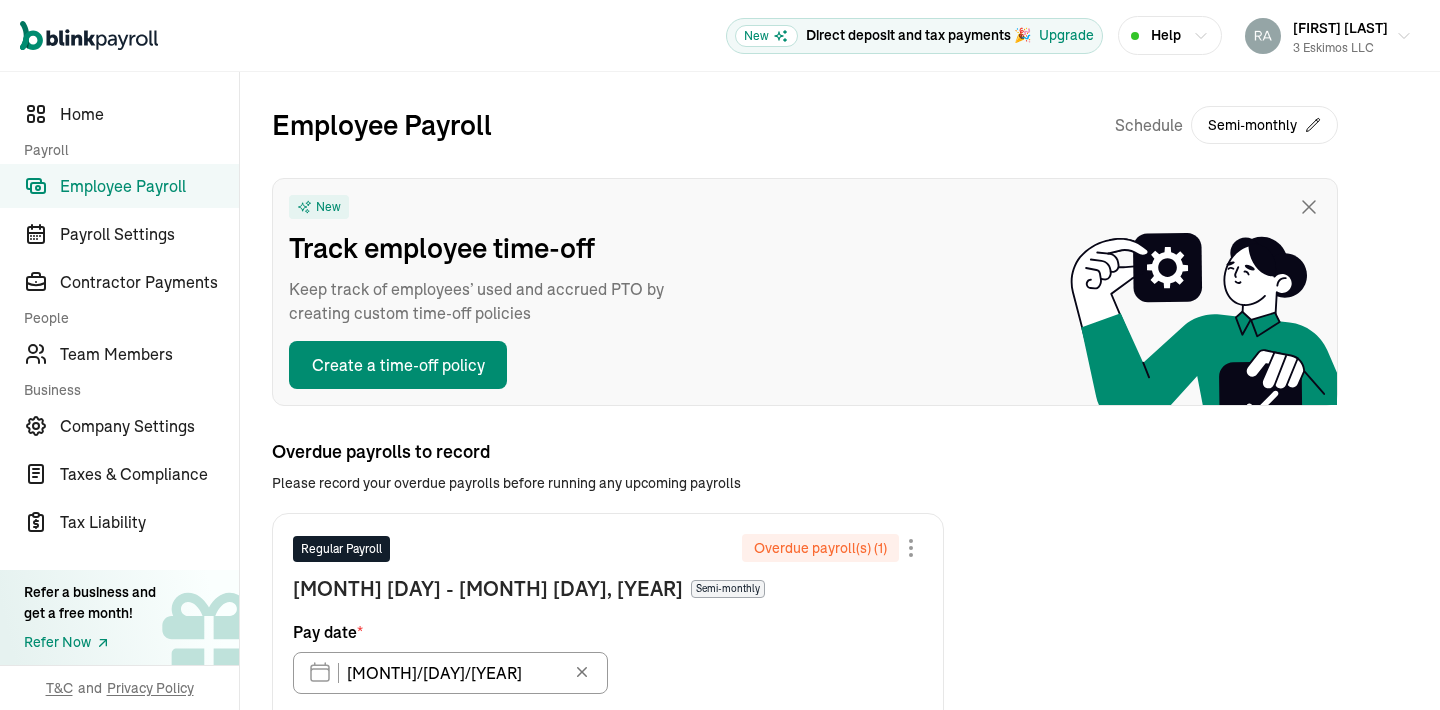 scroll, scrollTop: 174, scrollLeft: 0, axis: vertical 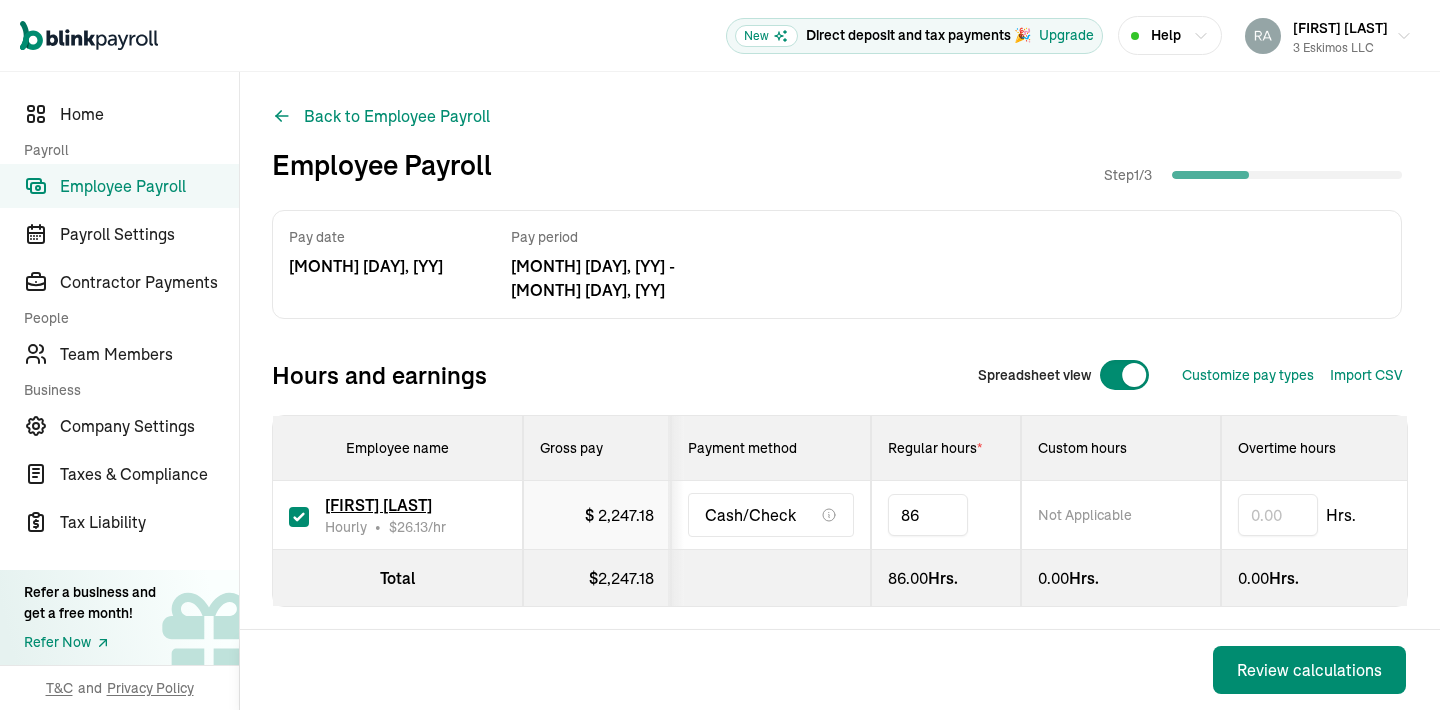 type on "8" 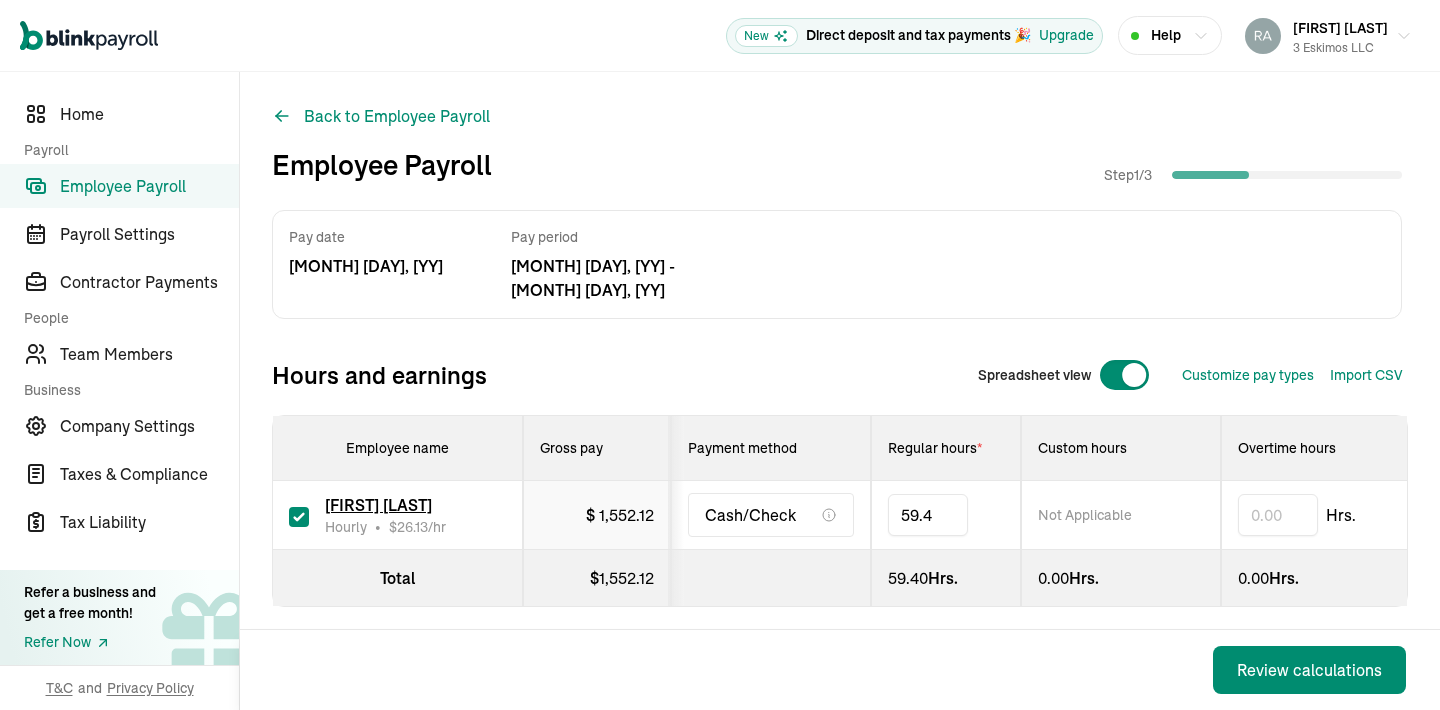 type on "59.48" 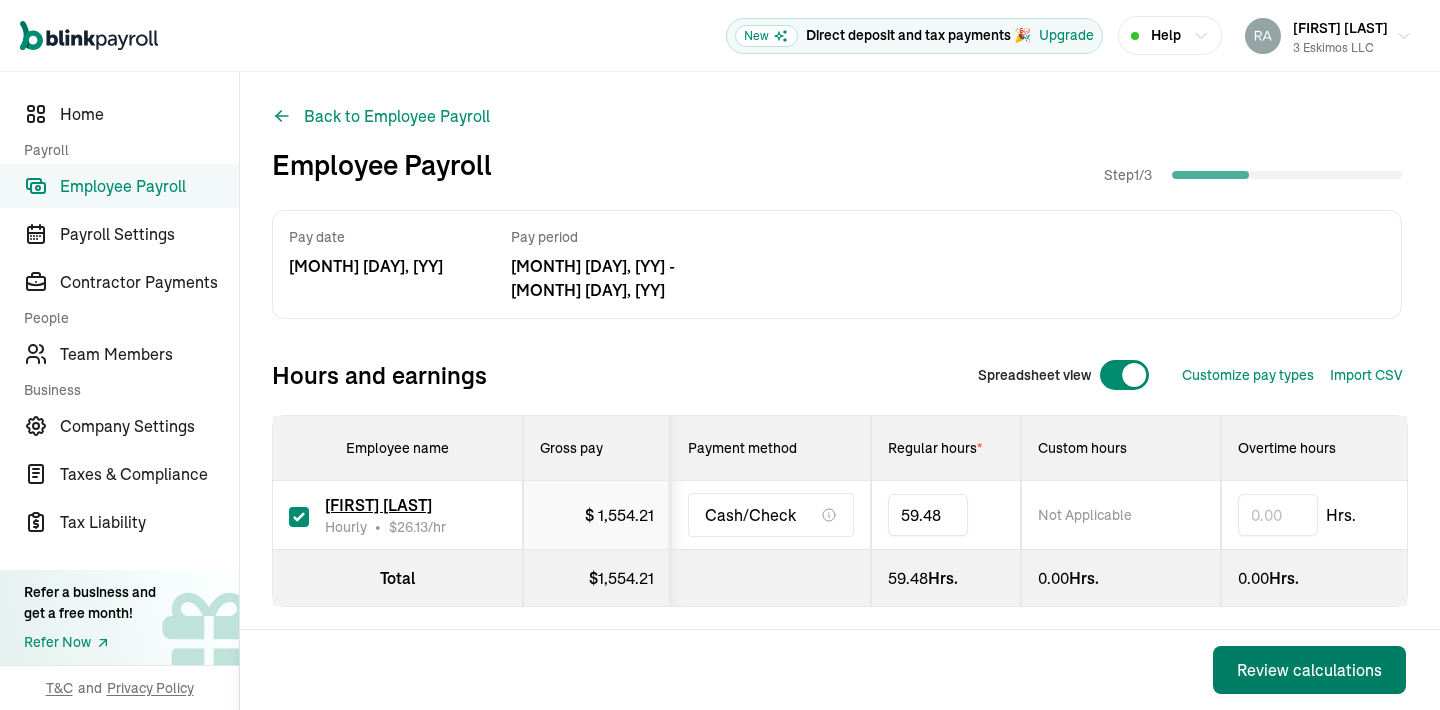click on "Review calculations" at bounding box center (1309, 670) 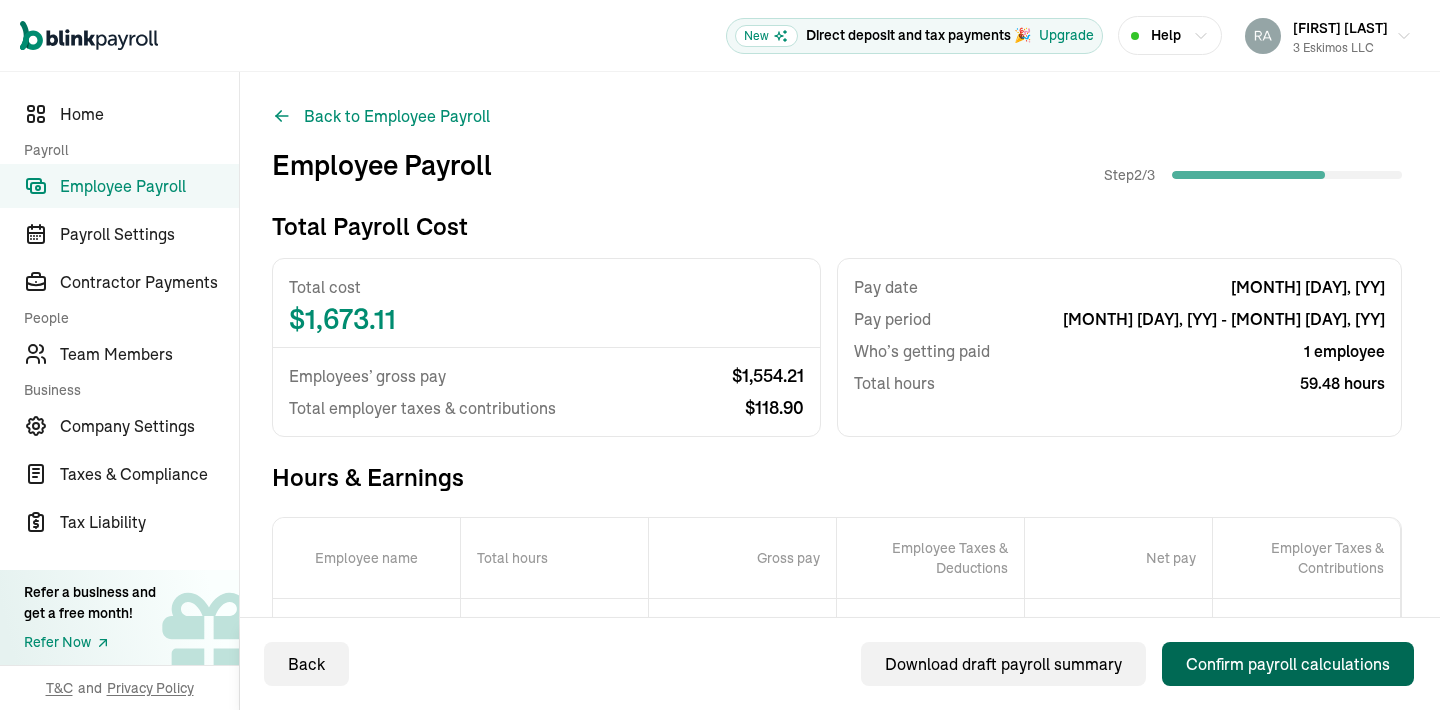 click on "Confirm payroll calculations" at bounding box center [1288, 664] 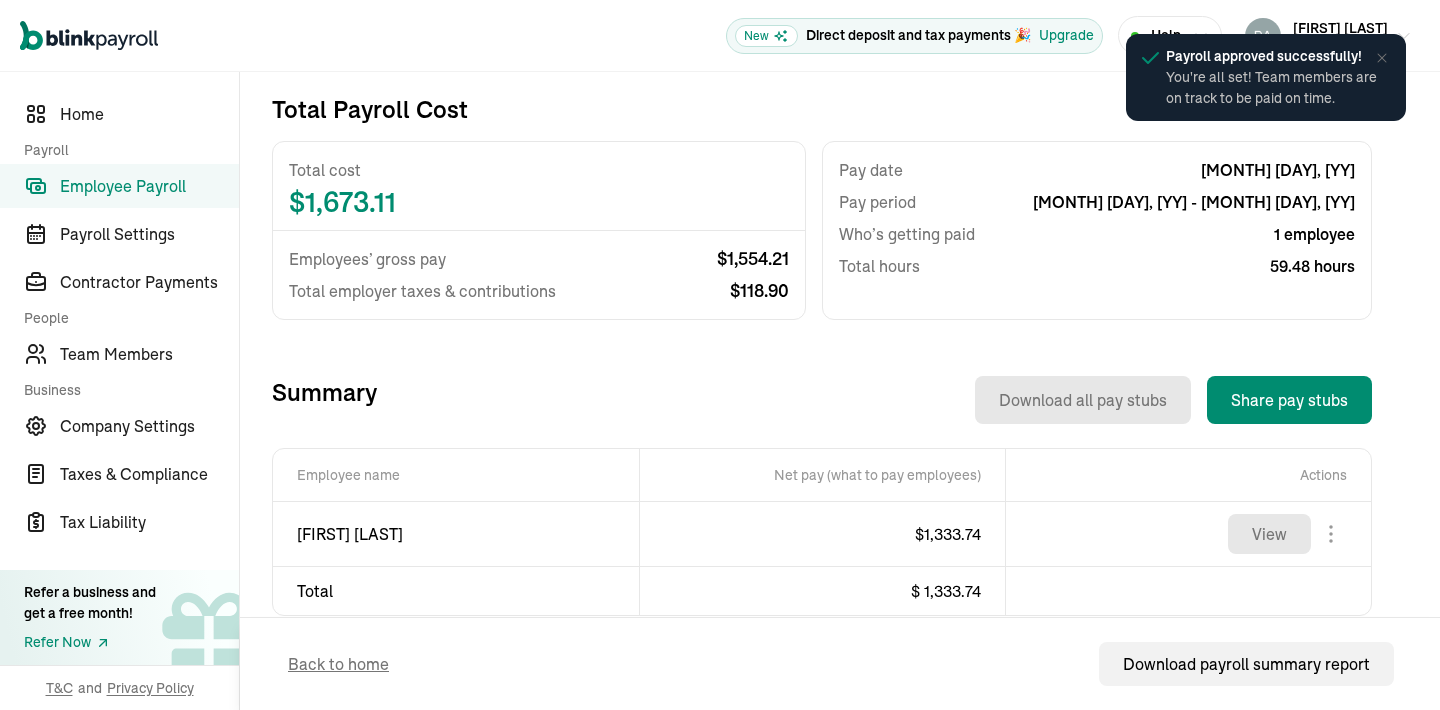 scroll, scrollTop: 437, scrollLeft: 0, axis: vertical 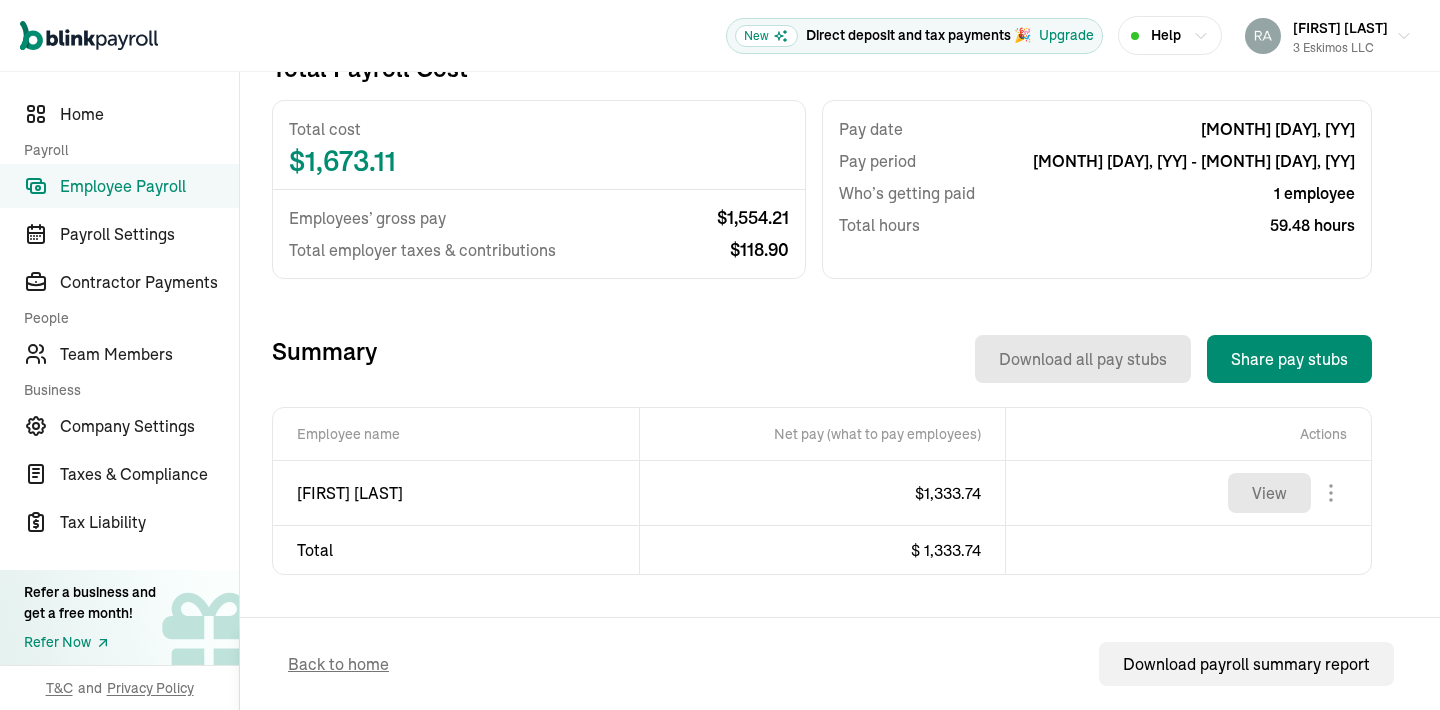click on "Employee Payroll" at bounding box center (149, 186) 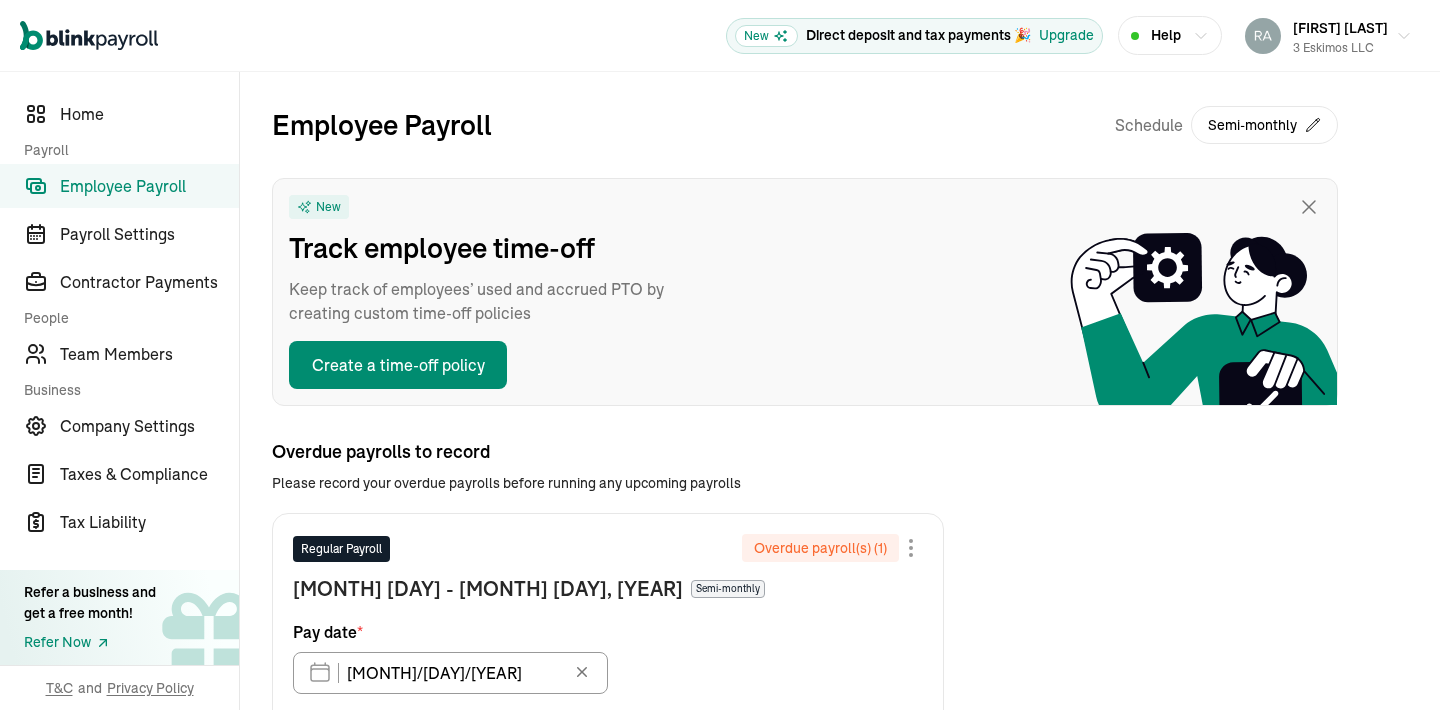 scroll, scrollTop: 1, scrollLeft: 0, axis: vertical 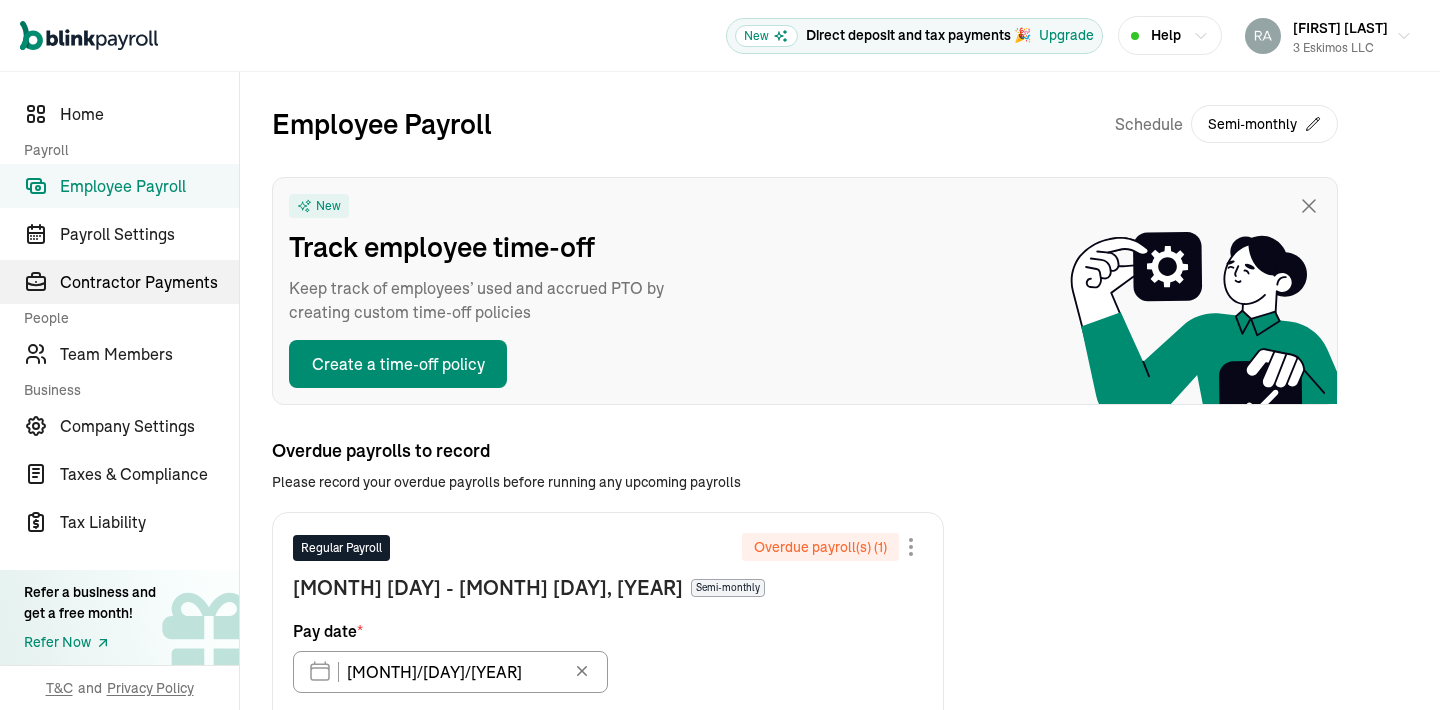 click on "Contractor Payments" at bounding box center [149, 282] 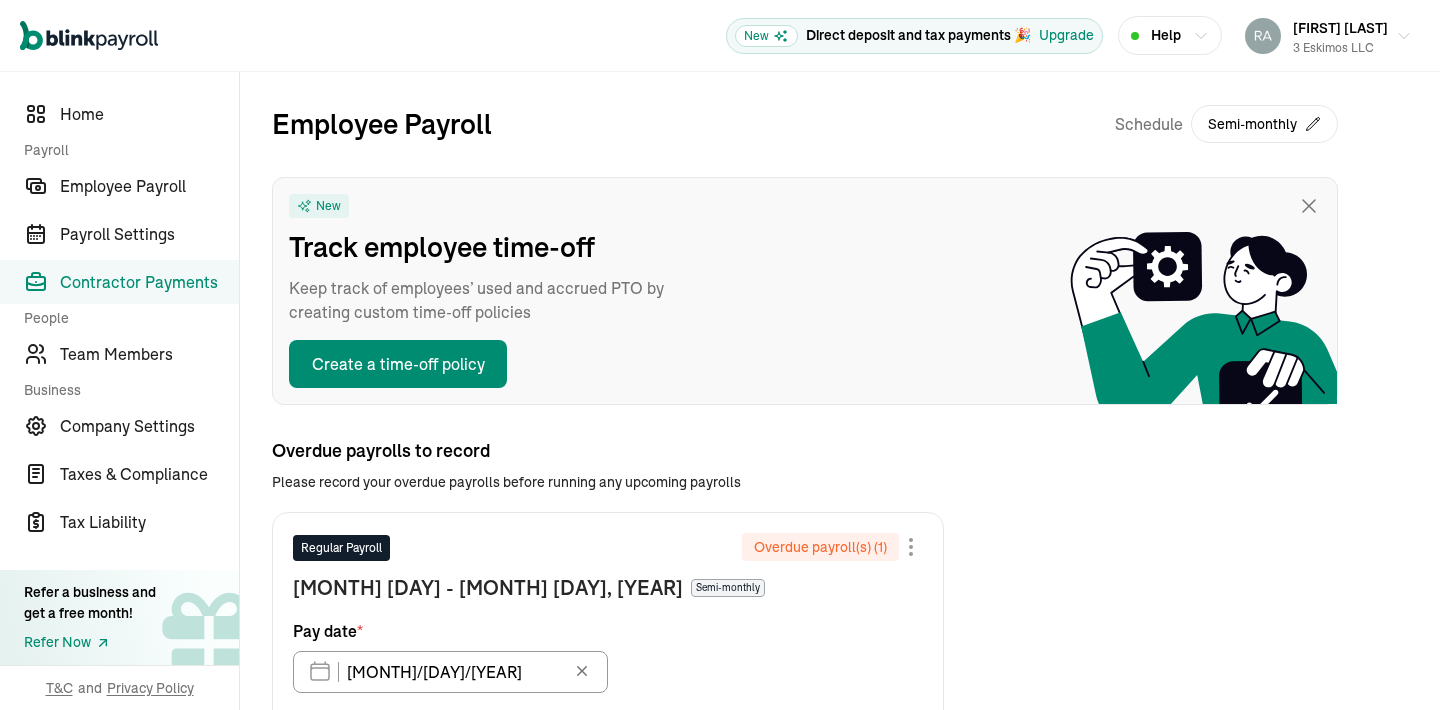 scroll, scrollTop: 0, scrollLeft: 0, axis: both 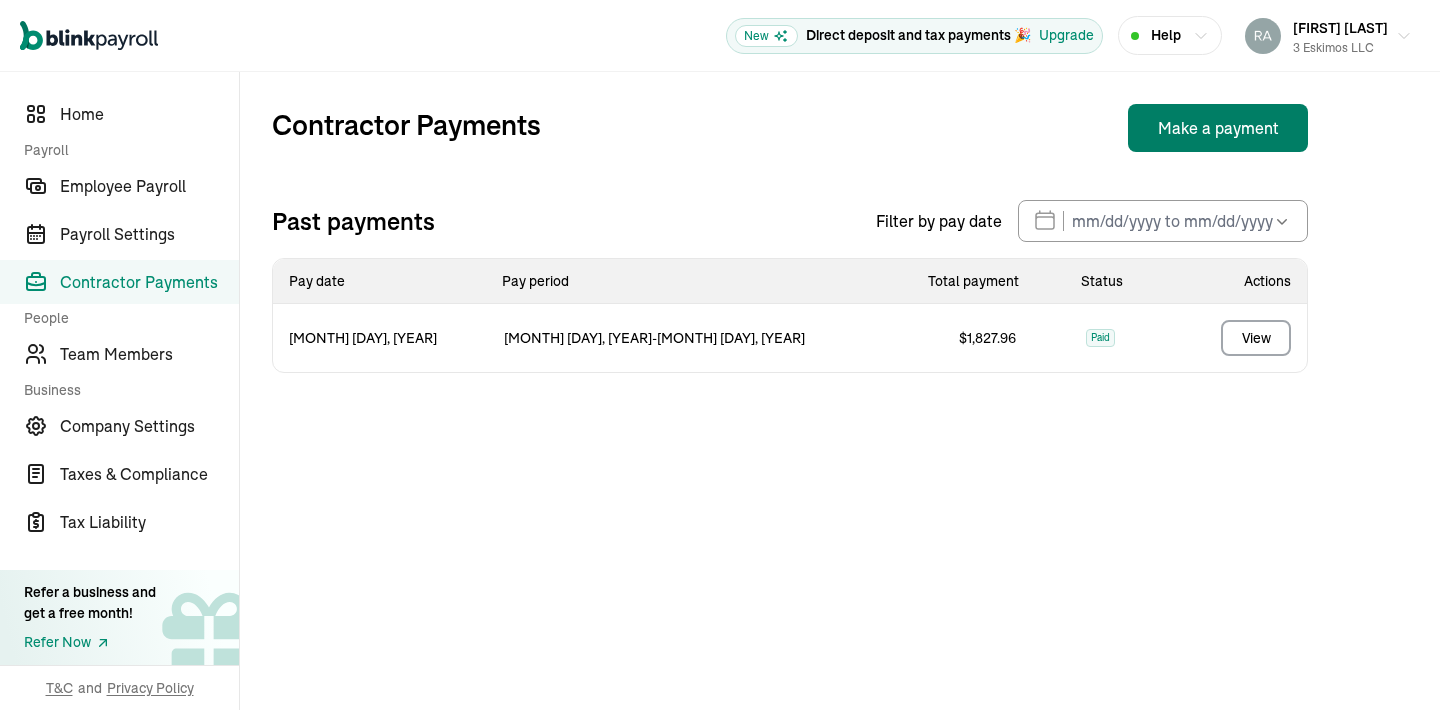click on "Make a payment" at bounding box center (1218, 128) 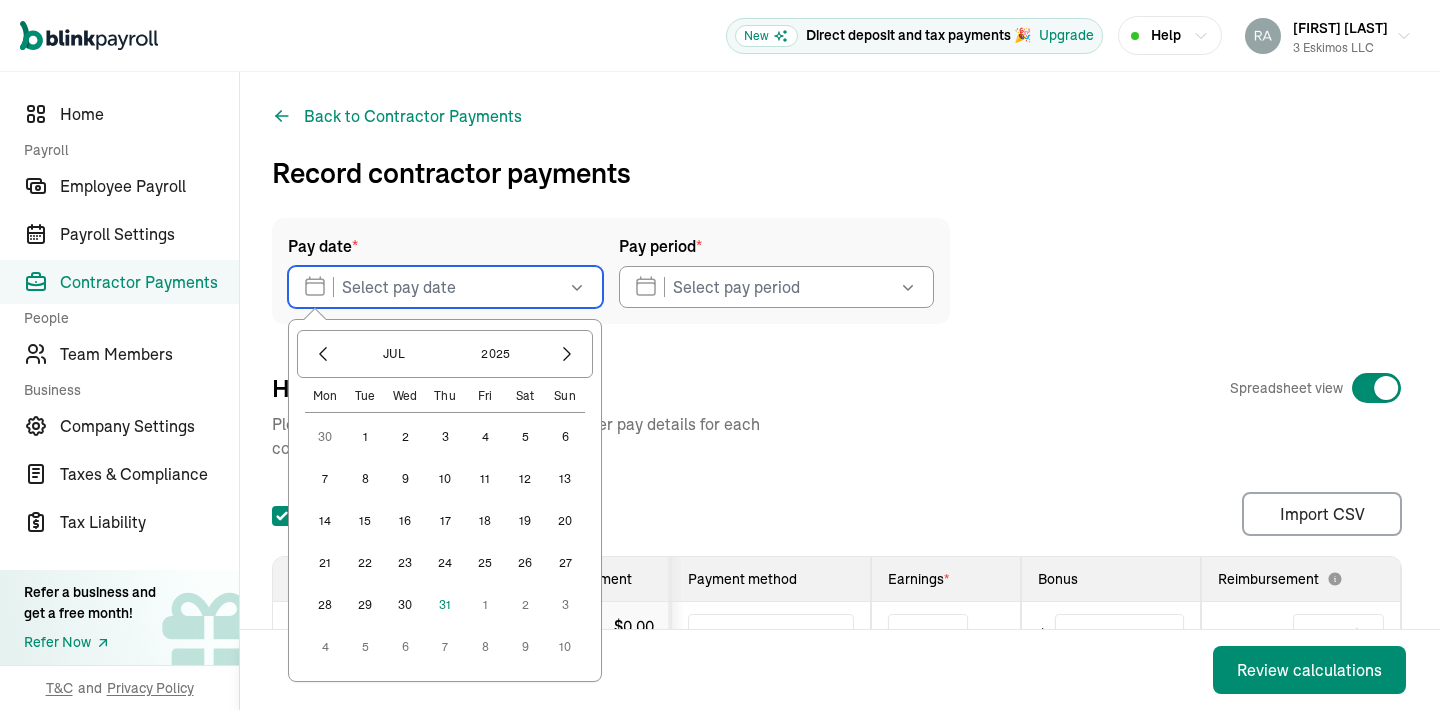 click at bounding box center [445, 287] 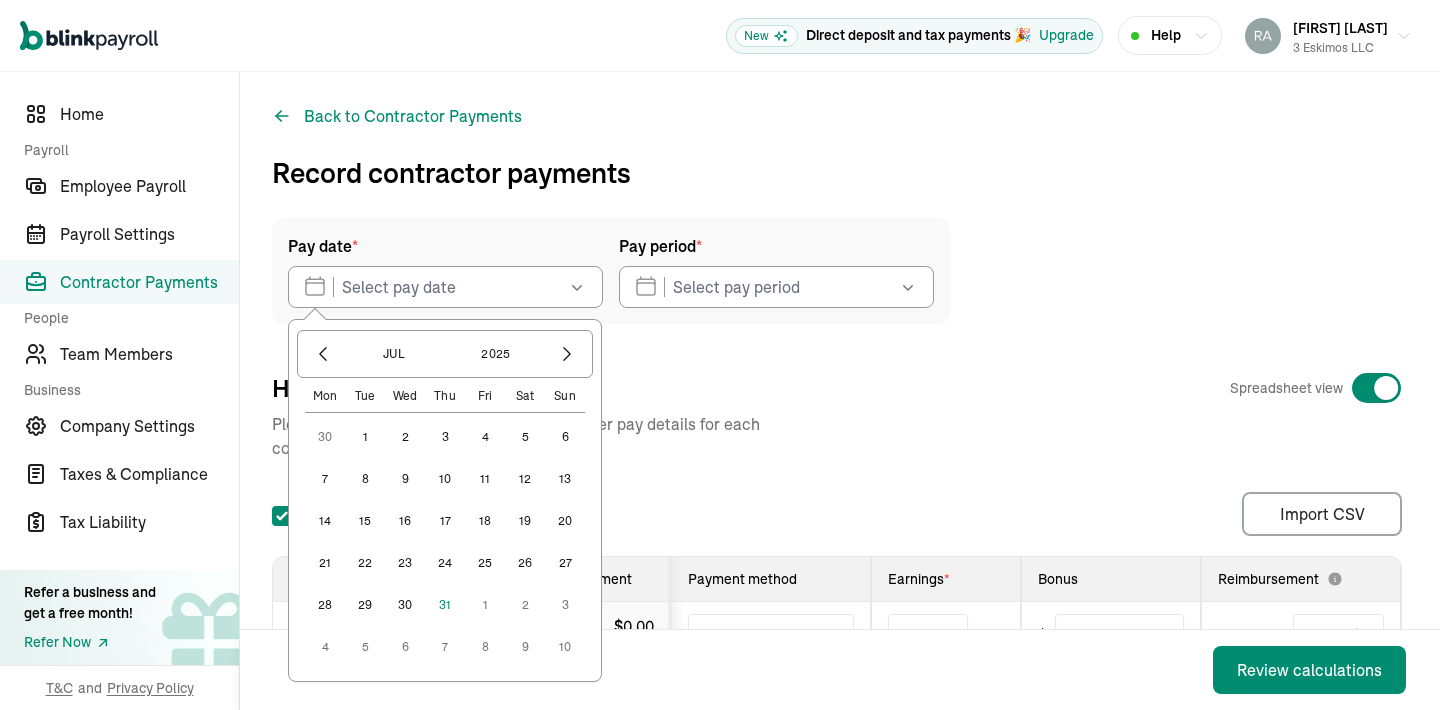click on "1" at bounding box center (485, 605) 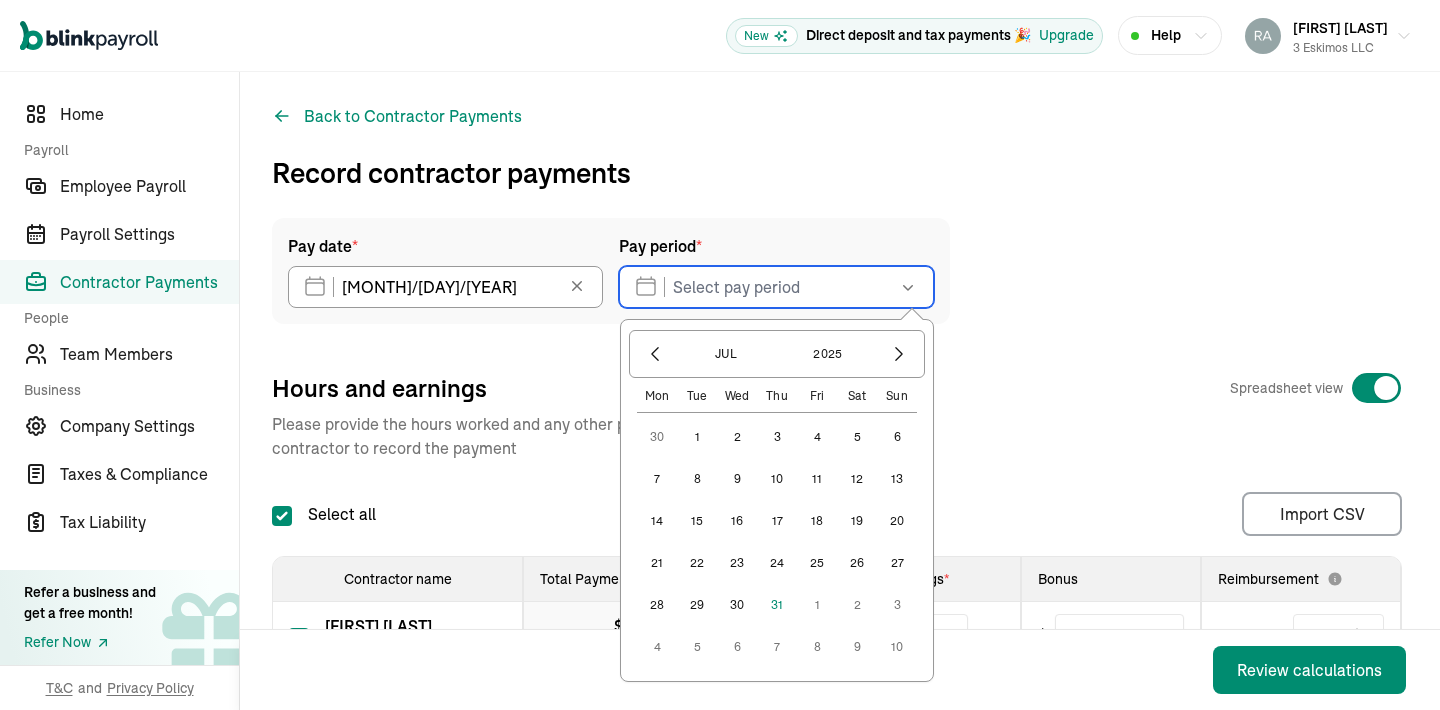 click at bounding box center (776, 287) 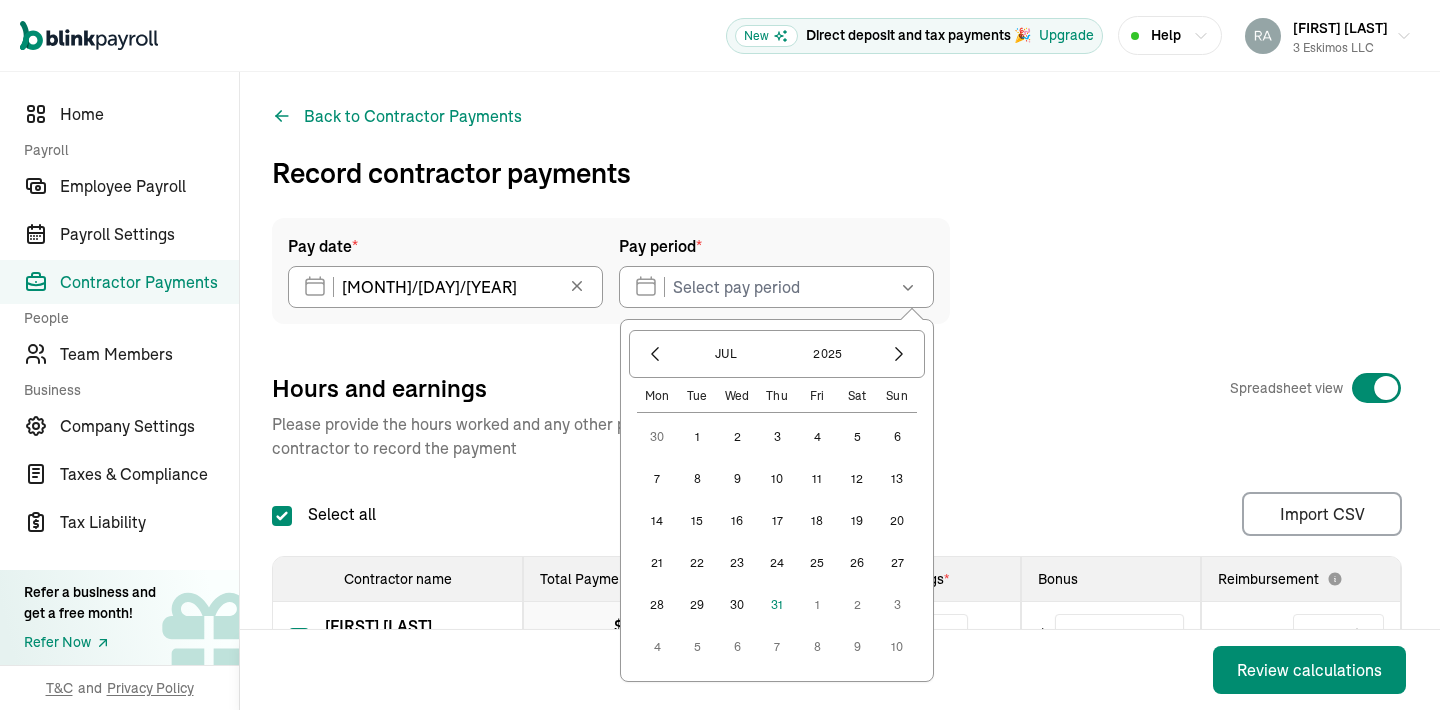 click on "16" at bounding box center (737, 521) 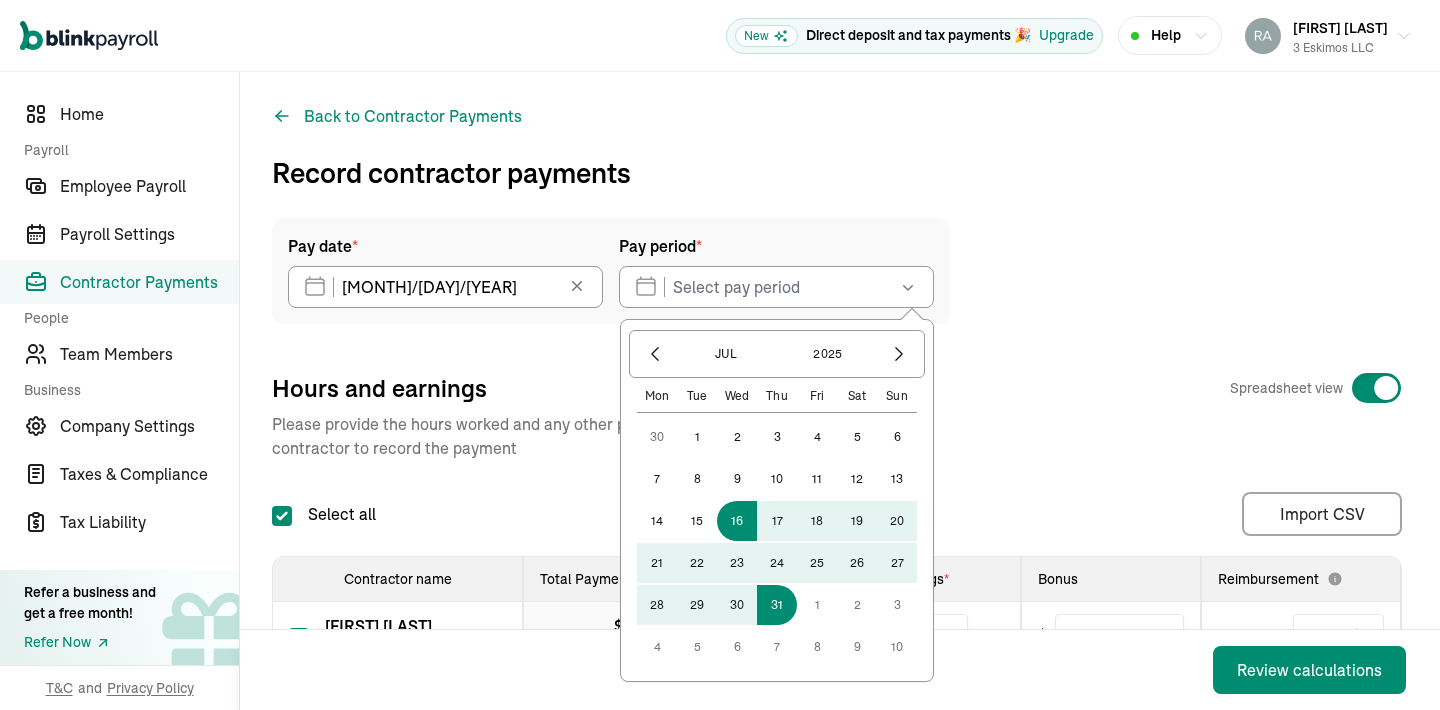 click on "31" at bounding box center [777, 605] 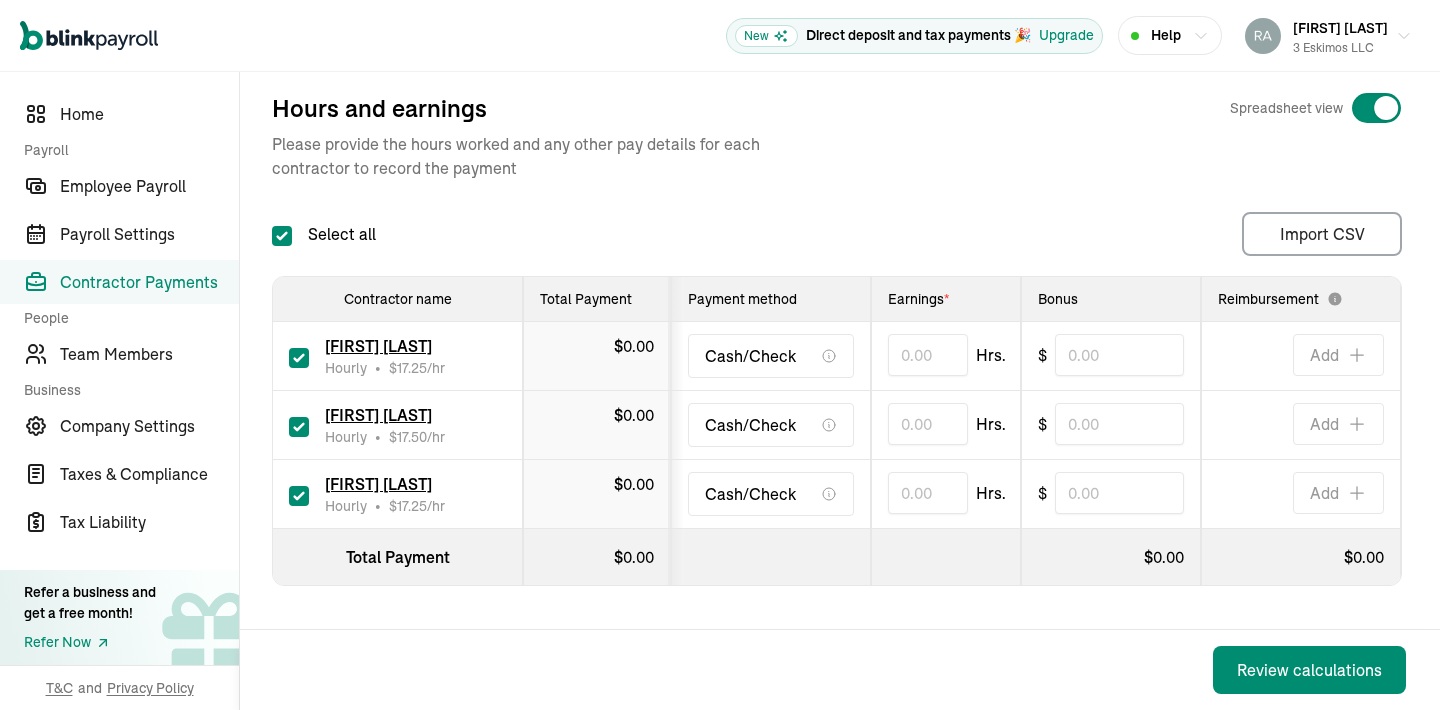scroll, scrollTop: 283, scrollLeft: 0, axis: vertical 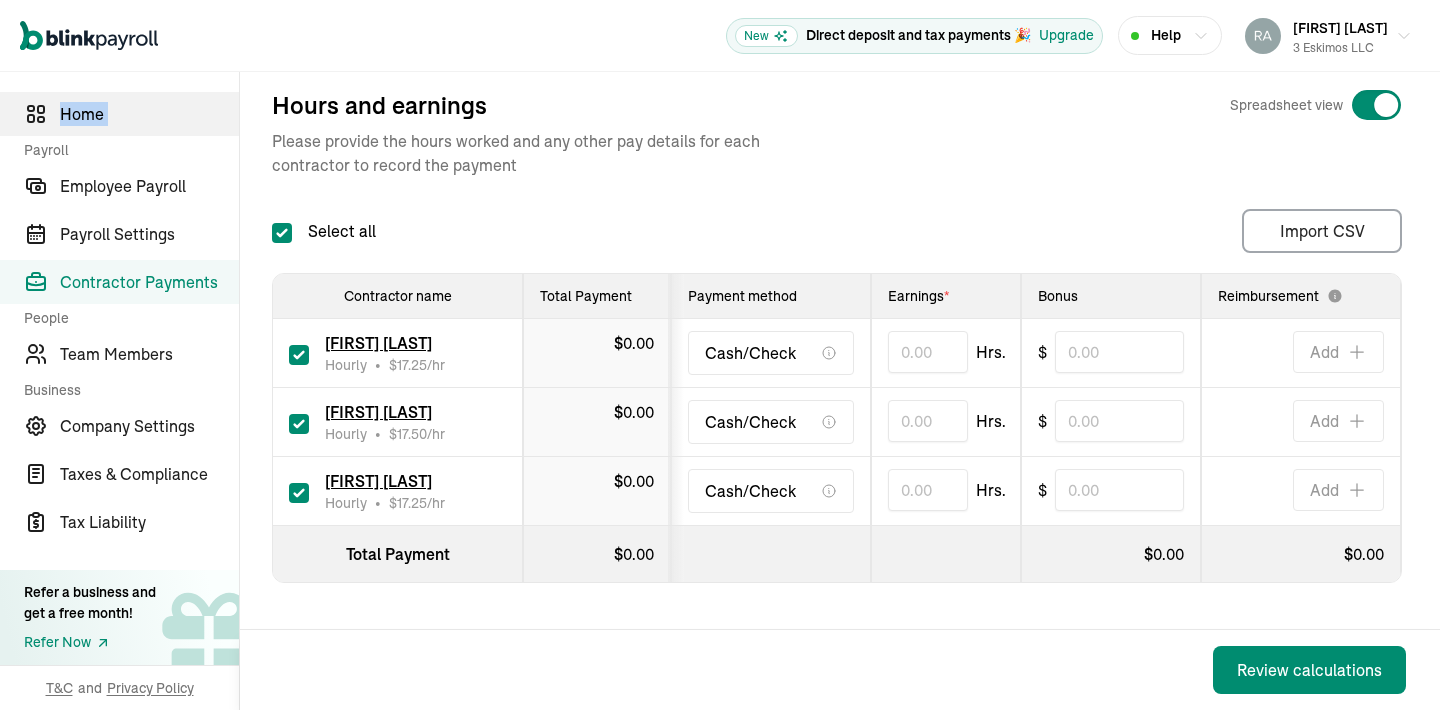 click on "Home" at bounding box center [149, 114] 